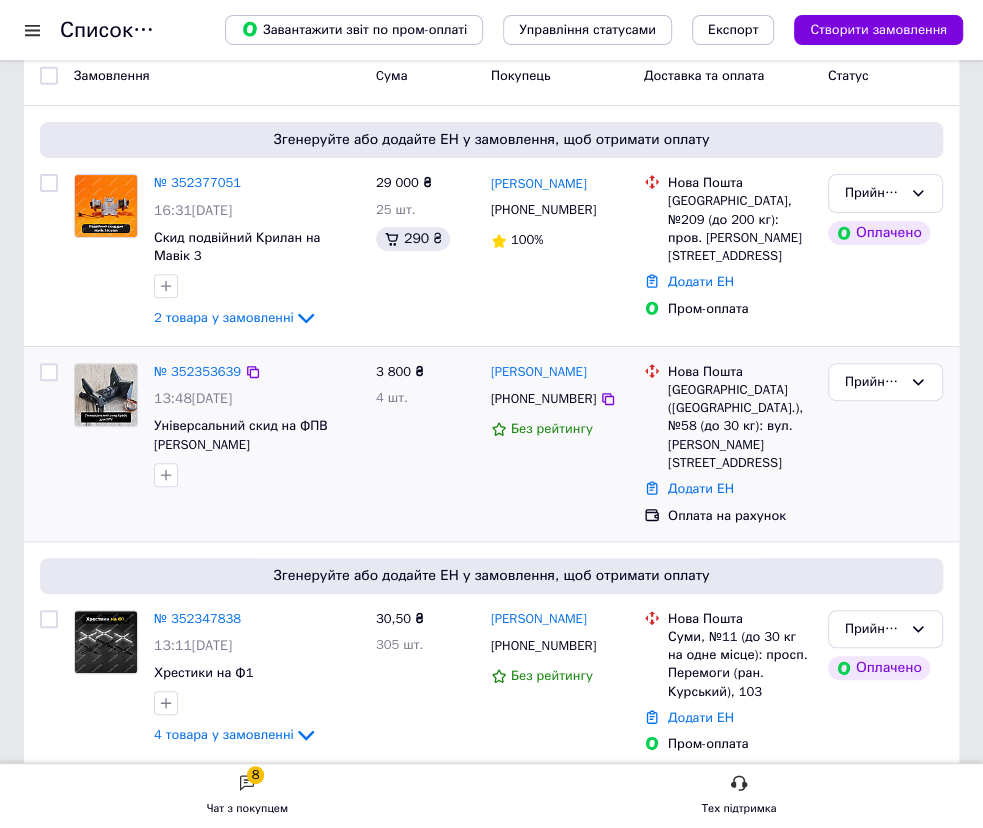 scroll, scrollTop: 90, scrollLeft: 0, axis: vertical 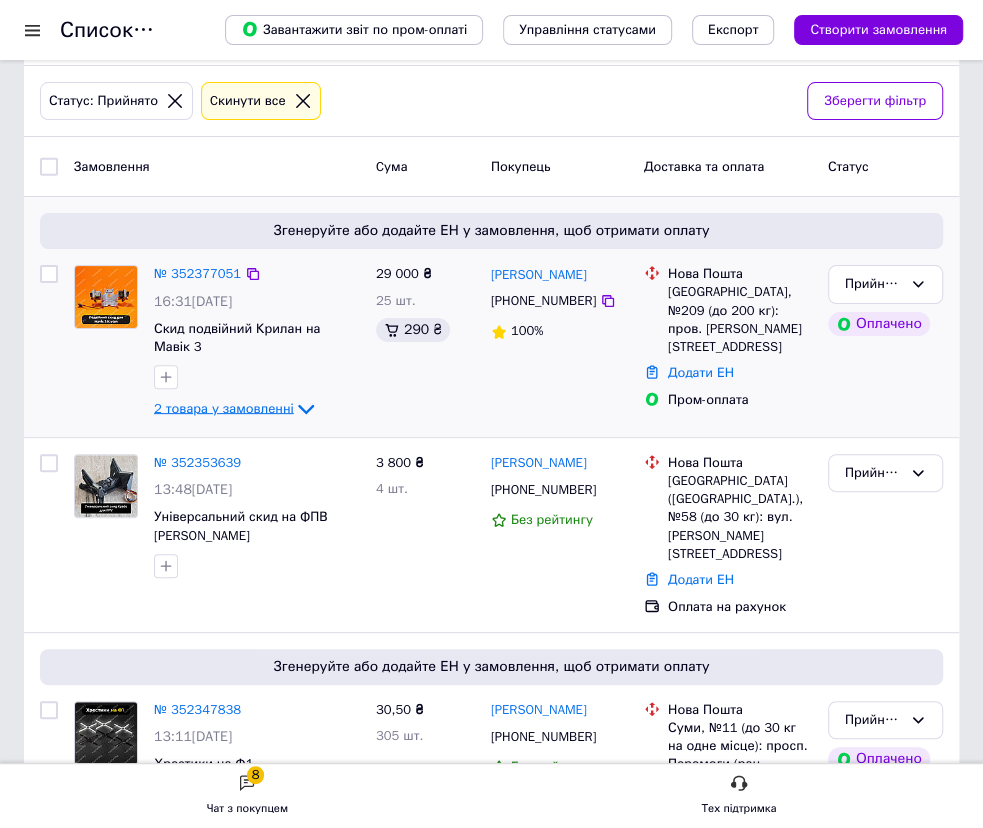 click on "2 товара у замовленні" at bounding box center (224, 408) 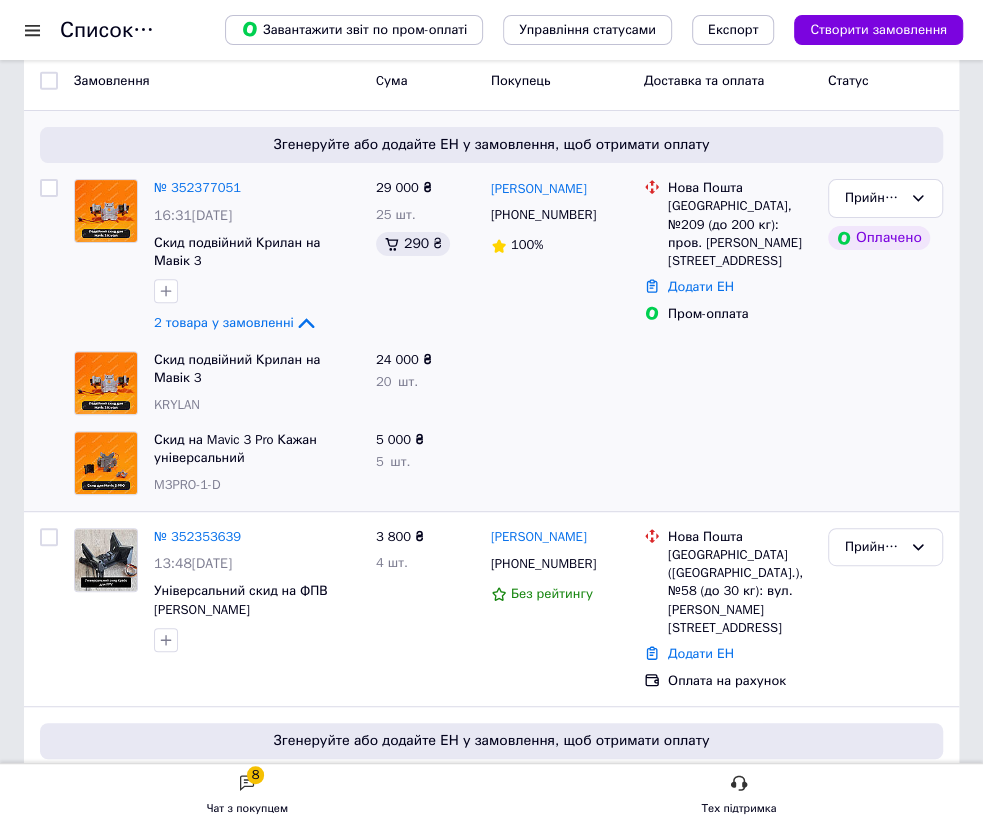 scroll, scrollTop: 90, scrollLeft: 0, axis: vertical 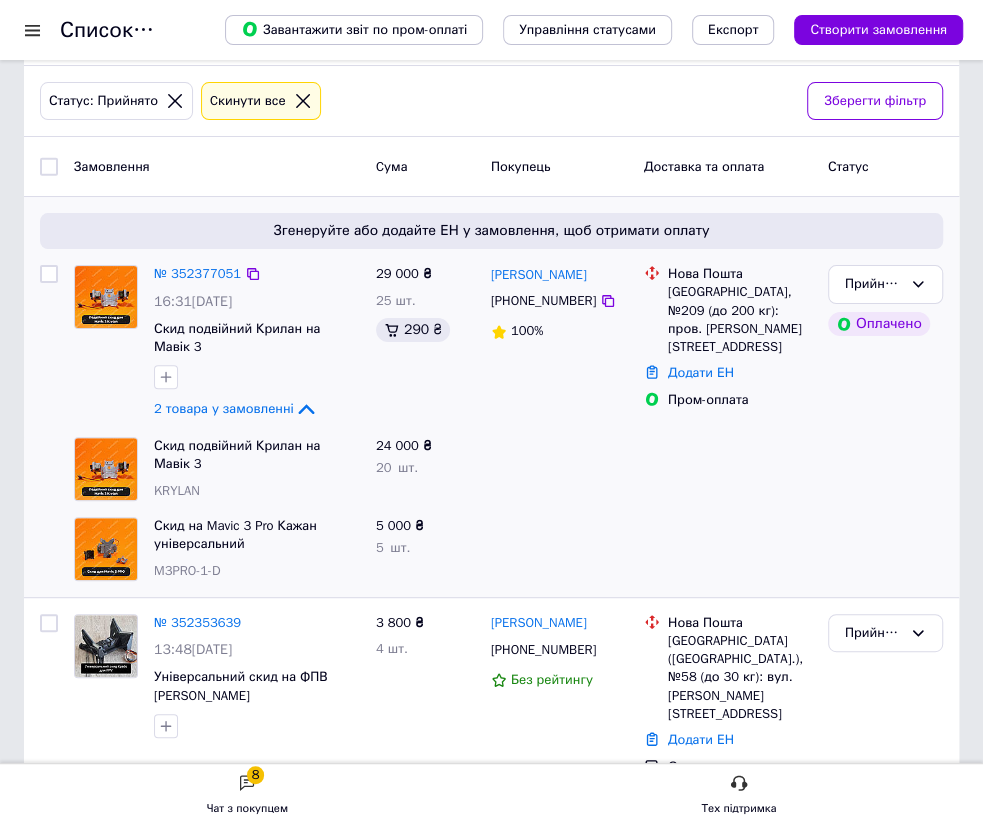 click at bounding box center [49, 274] 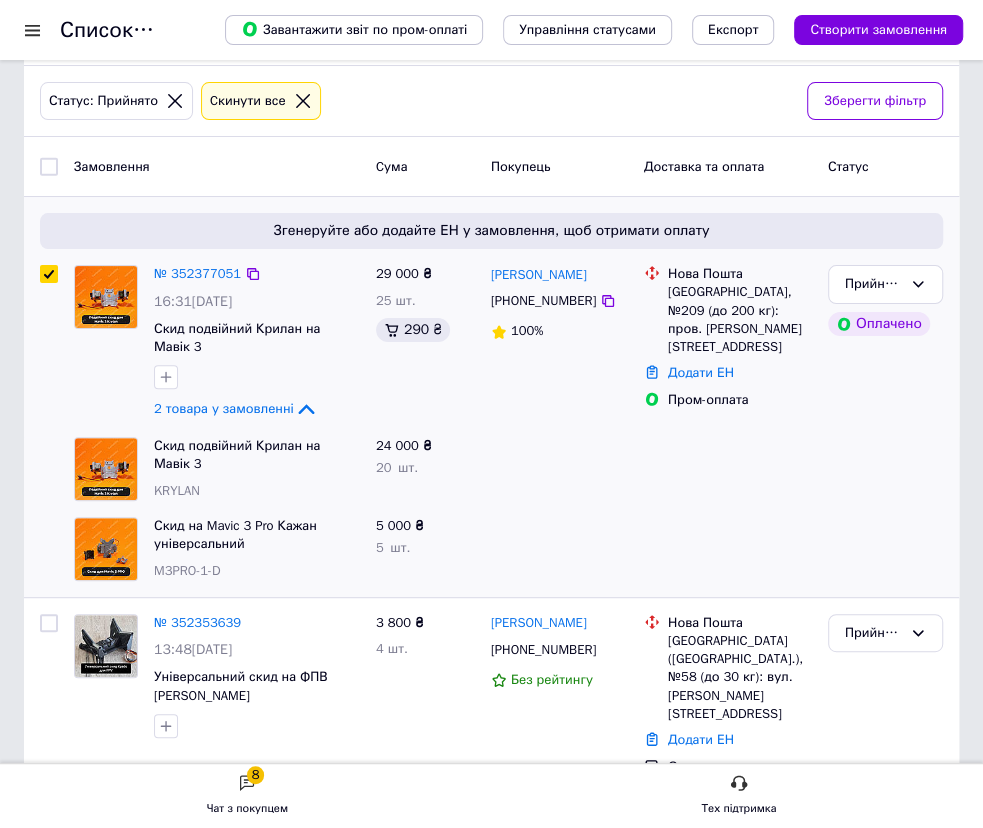 checkbox on "true" 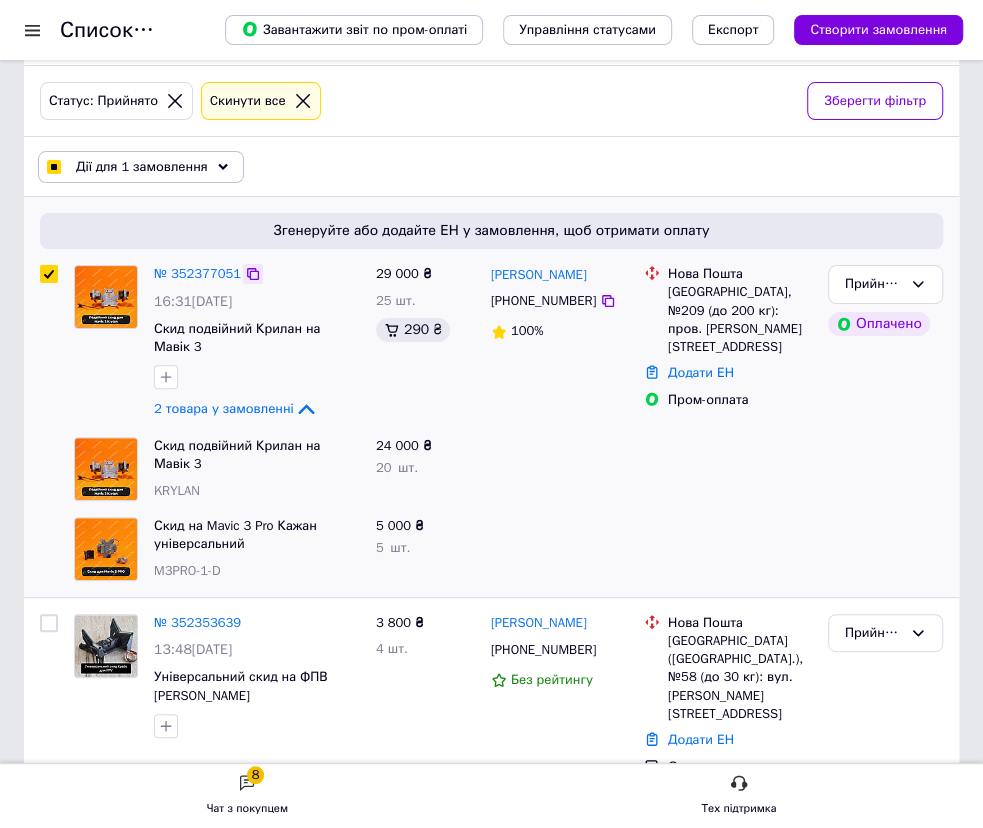 click 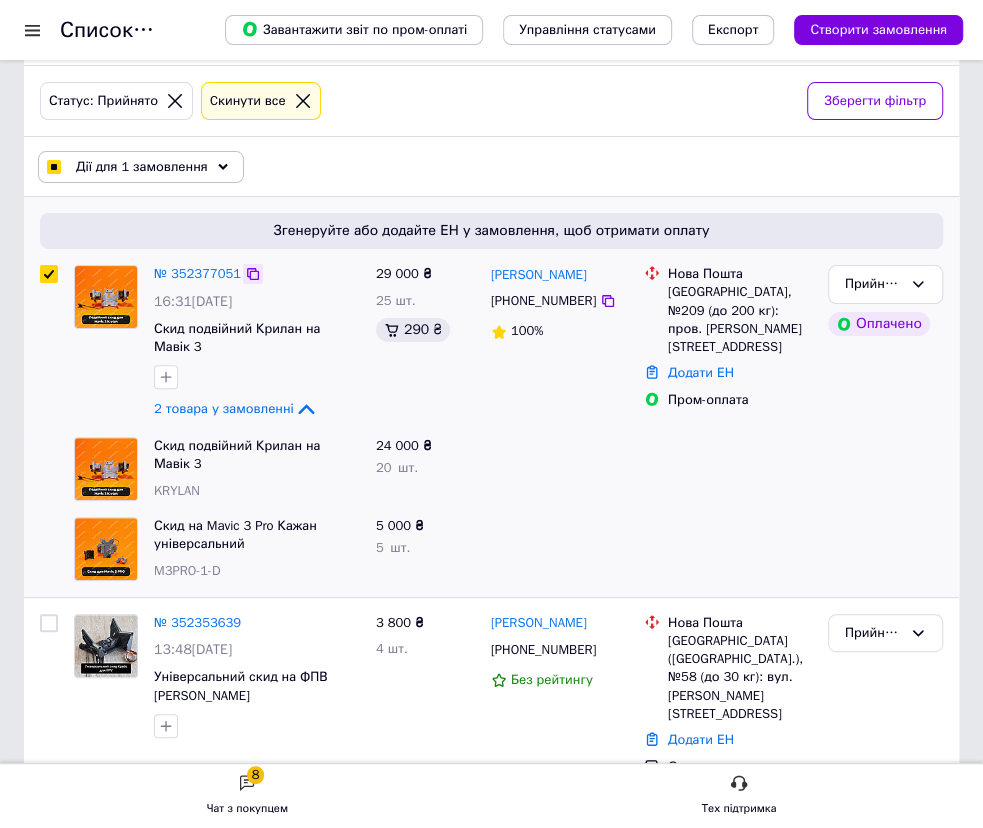 click 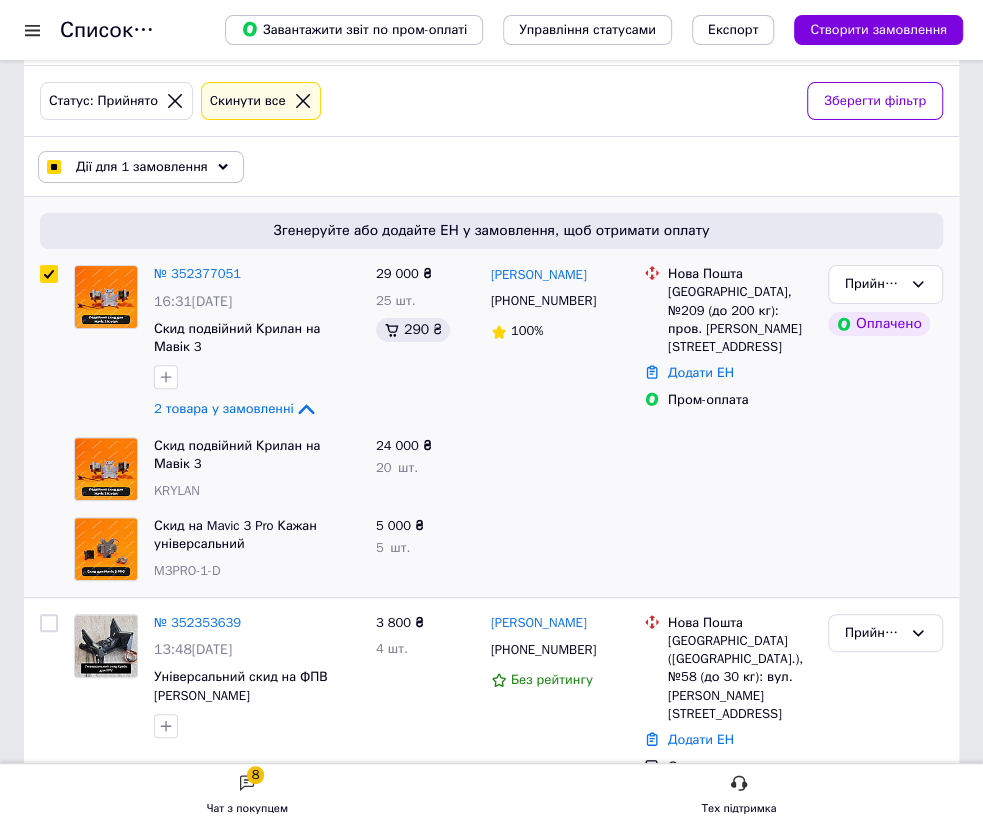 click at bounding box center [559, 549] 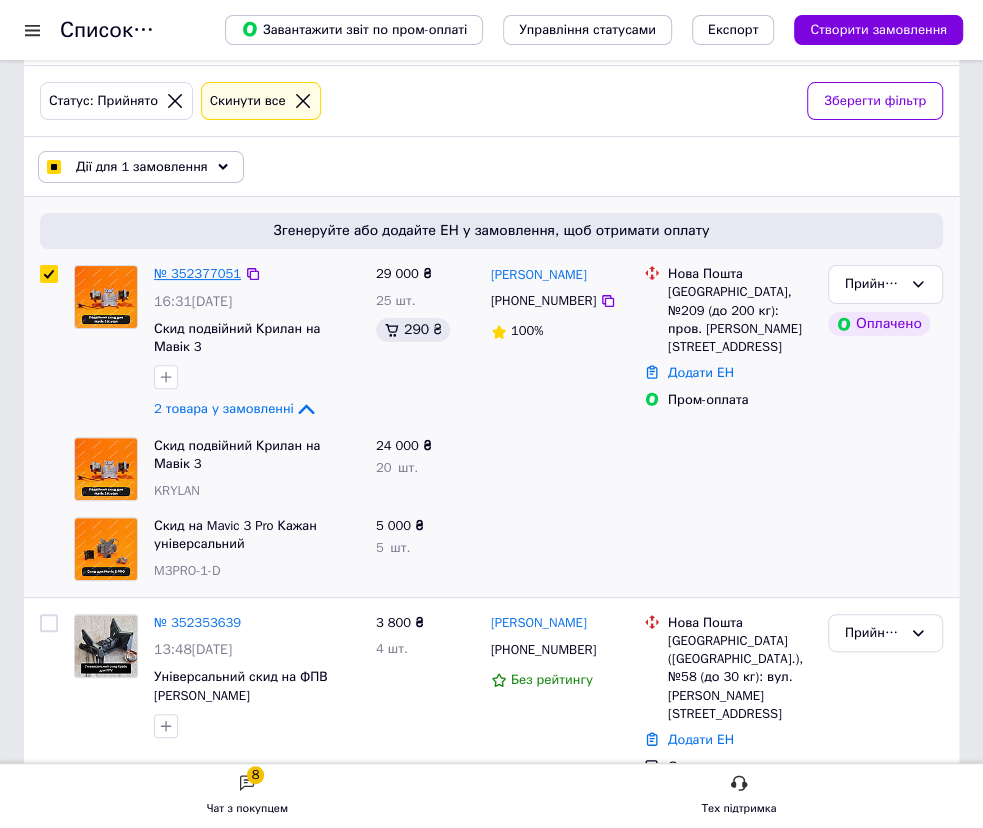 click on "№ 352377051" at bounding box center (197, 273) 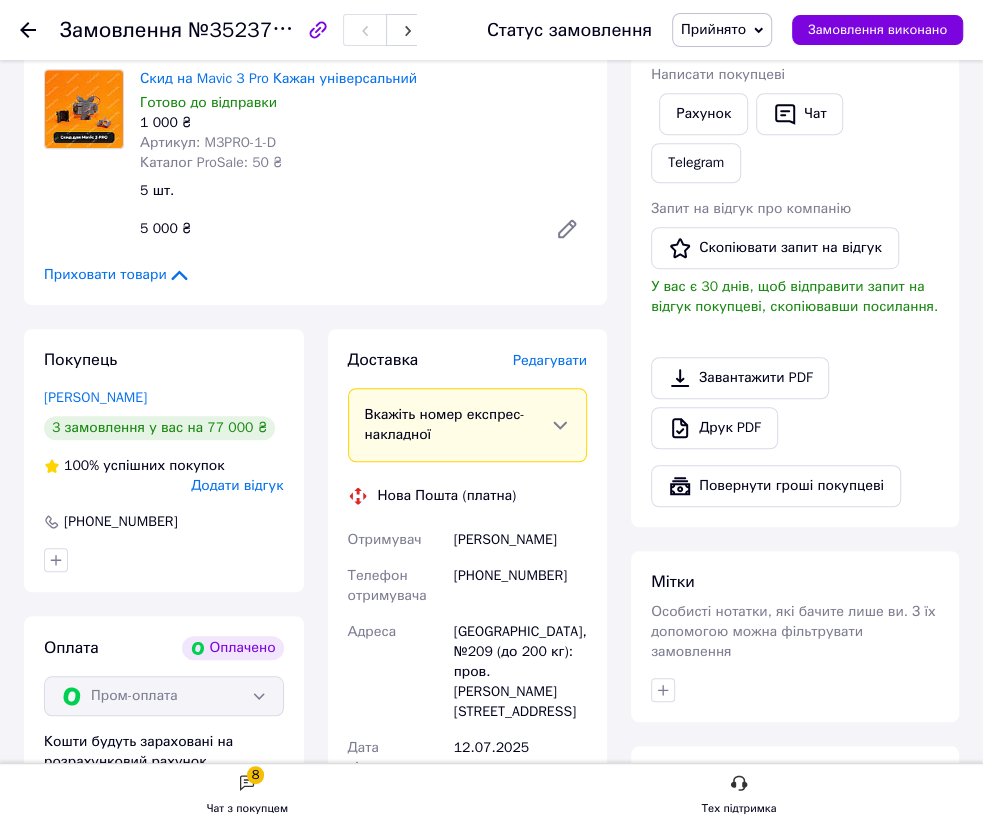 scroll, scrollTop: 454, scrollLeft: 0, axis: vertical 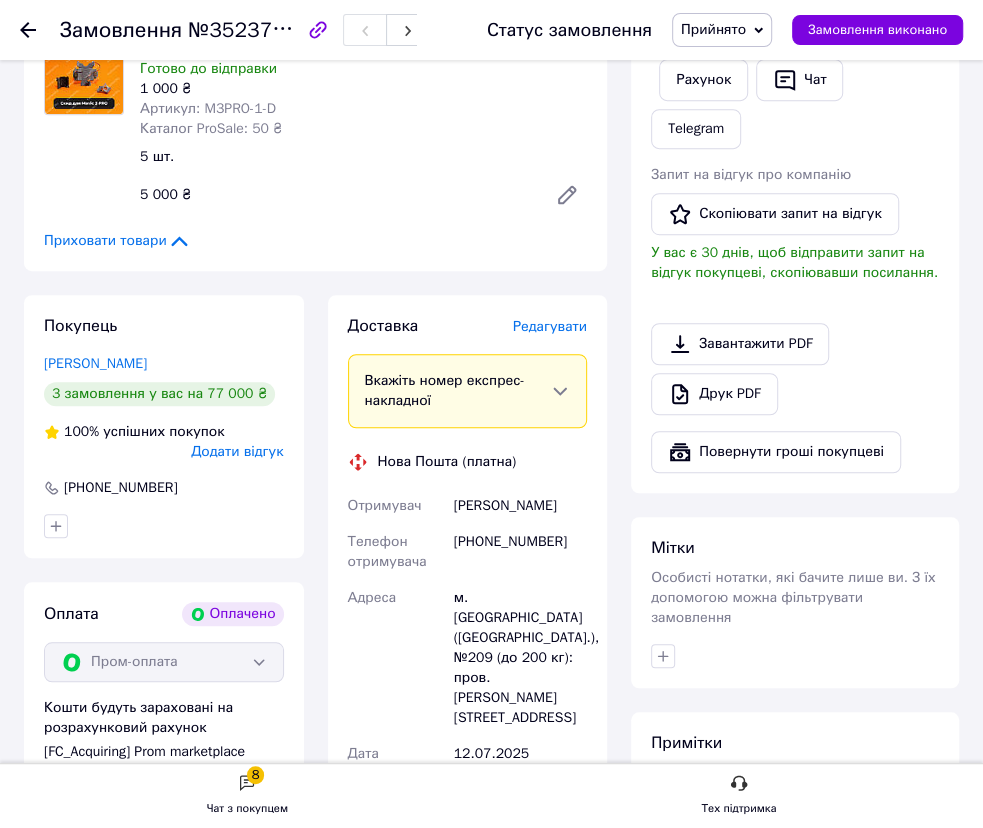 click on "Редагувати" at bounding box center [550, 326] 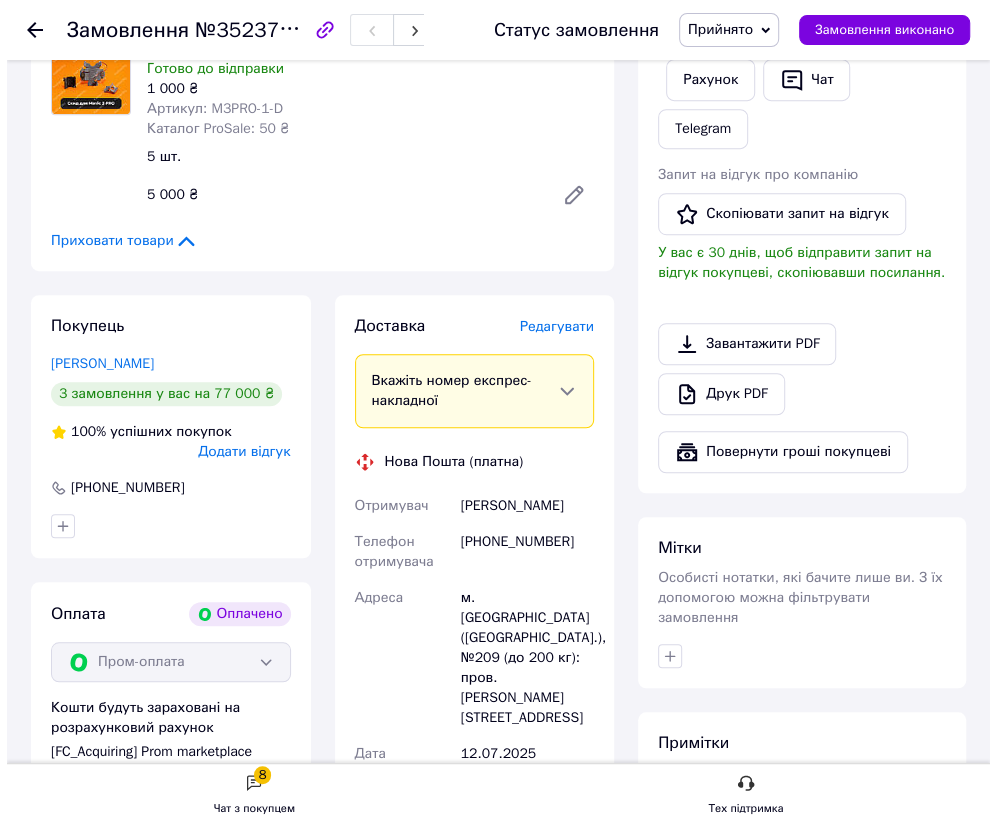 scroll, scrollTop: 0, scrollLeft: 0, axis: both 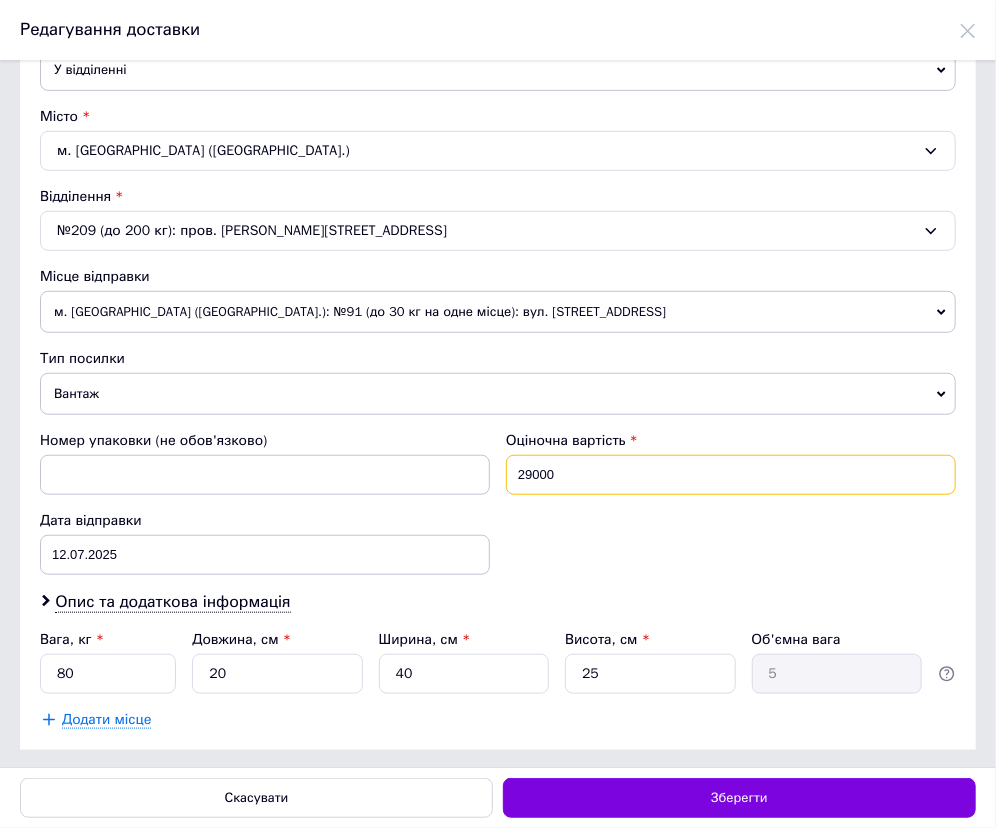 drag, startPoint x: 563, startPoint y: 468, endPoint x: 368, endPoint y: 481, distance: 195.43285 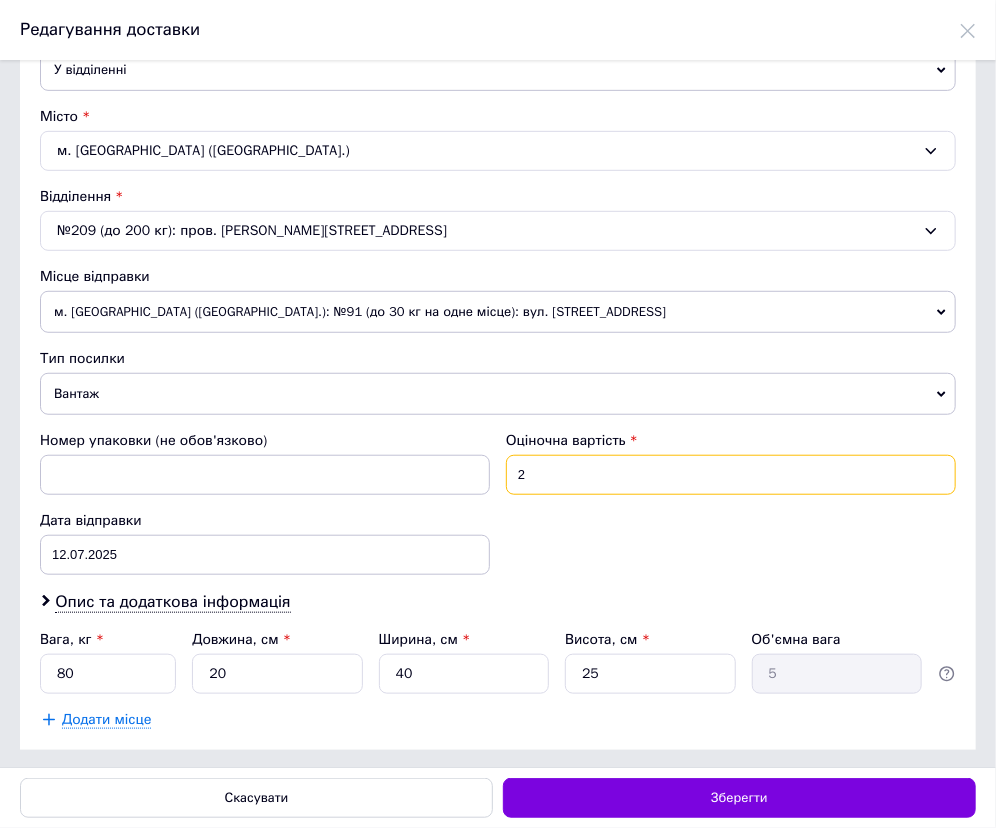 type on "200" 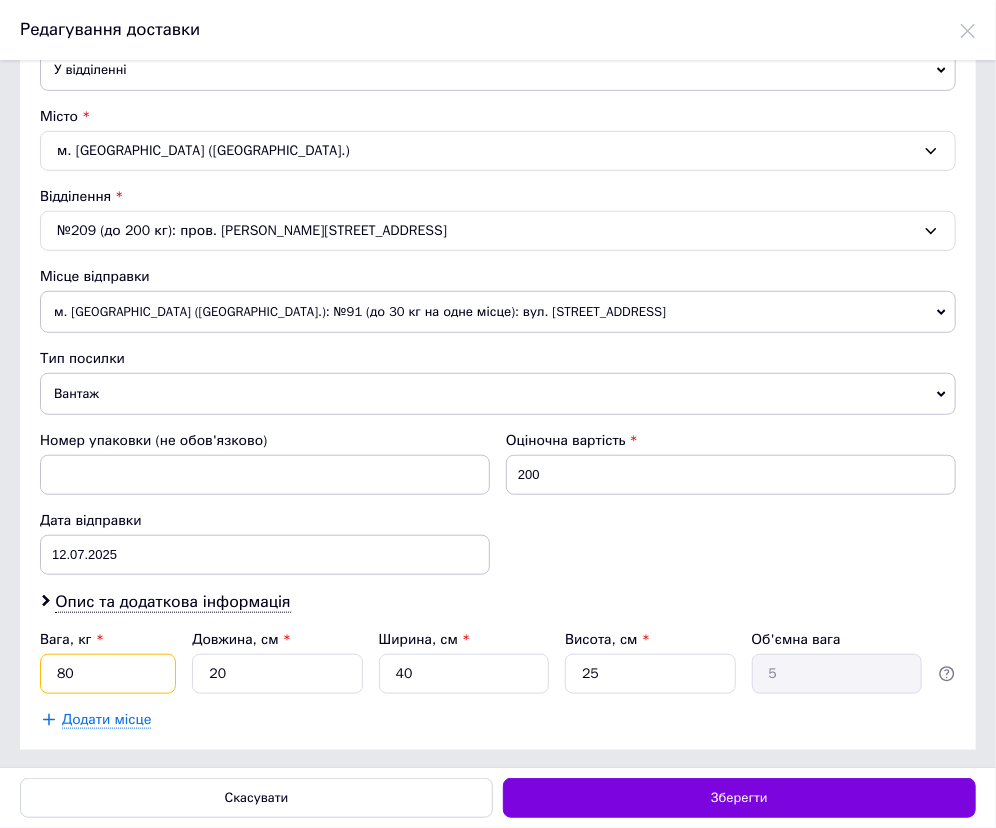 drag, startPoint x: 81, startPoint y: 668, endPoint x: 2, endPoint y: 670, distance: 79.025314 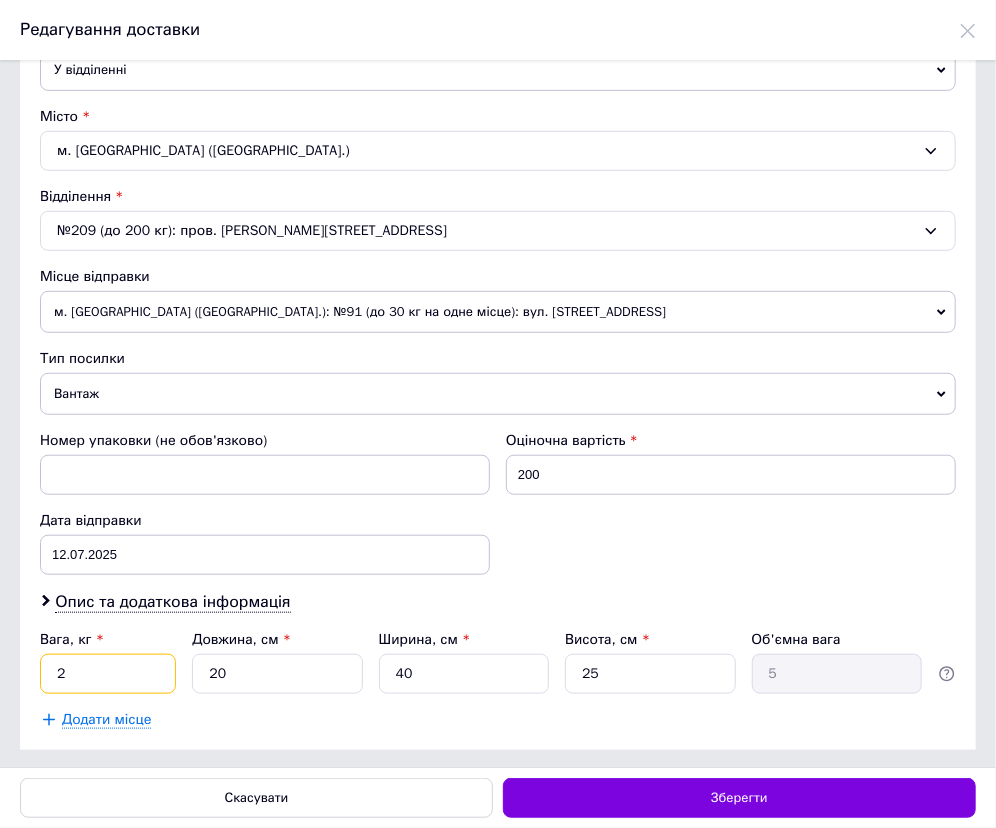 type on "2" 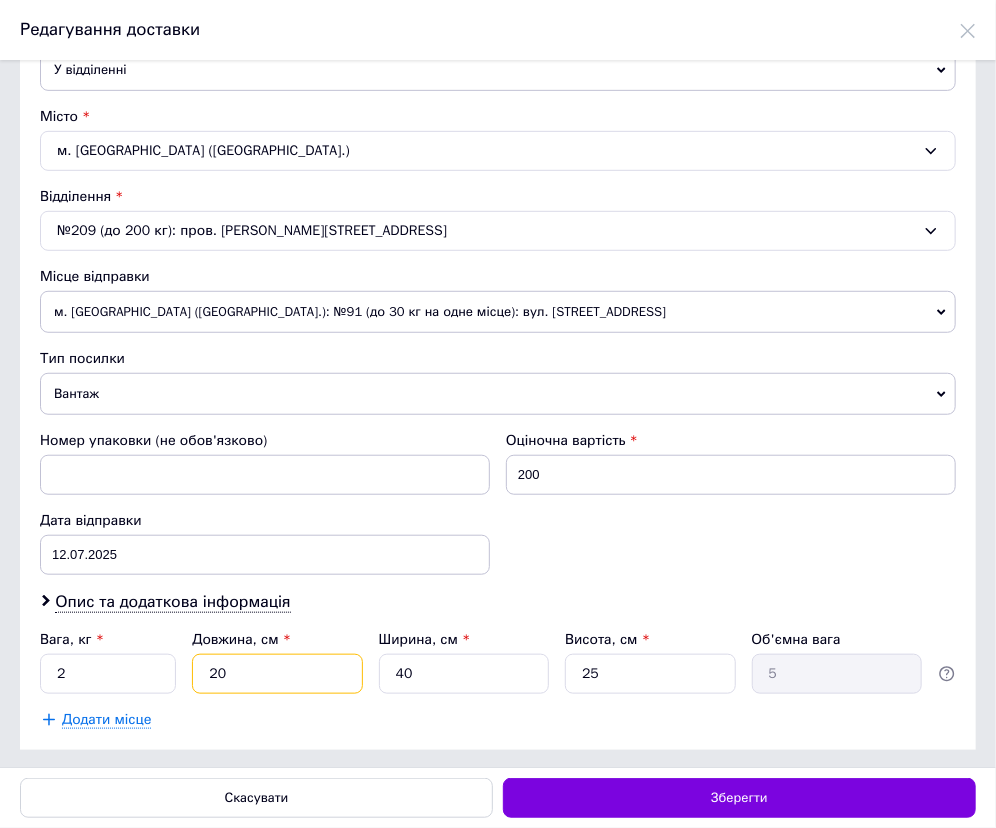 type on "2" 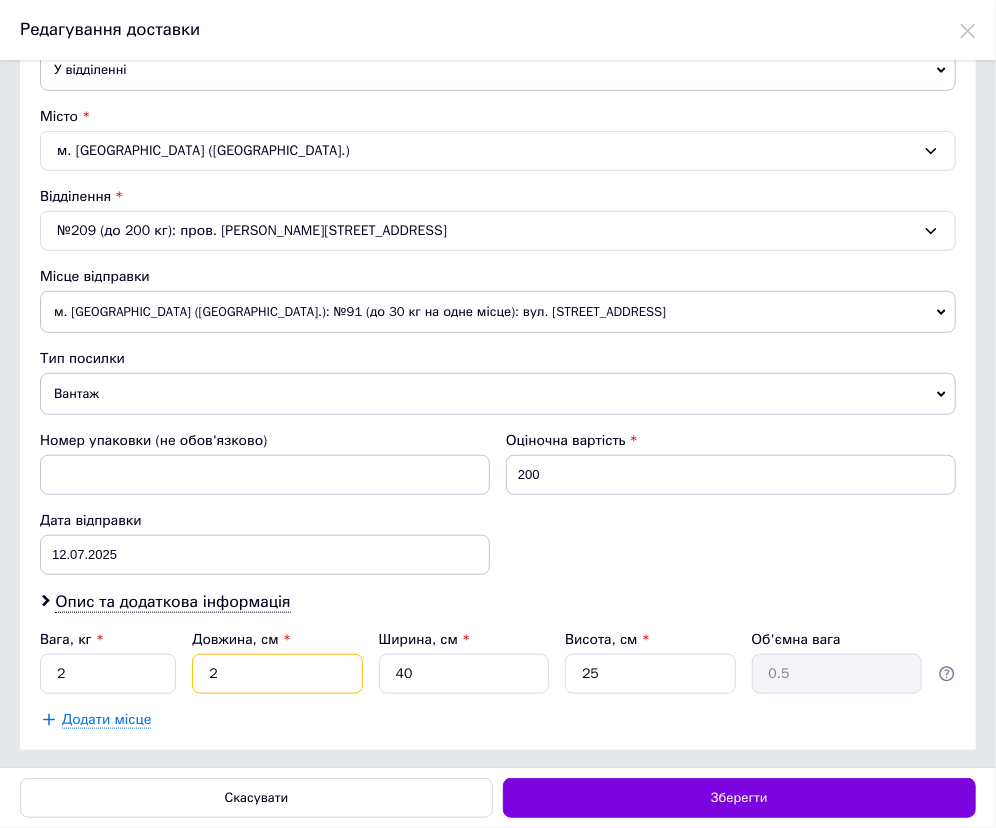 type on "24" 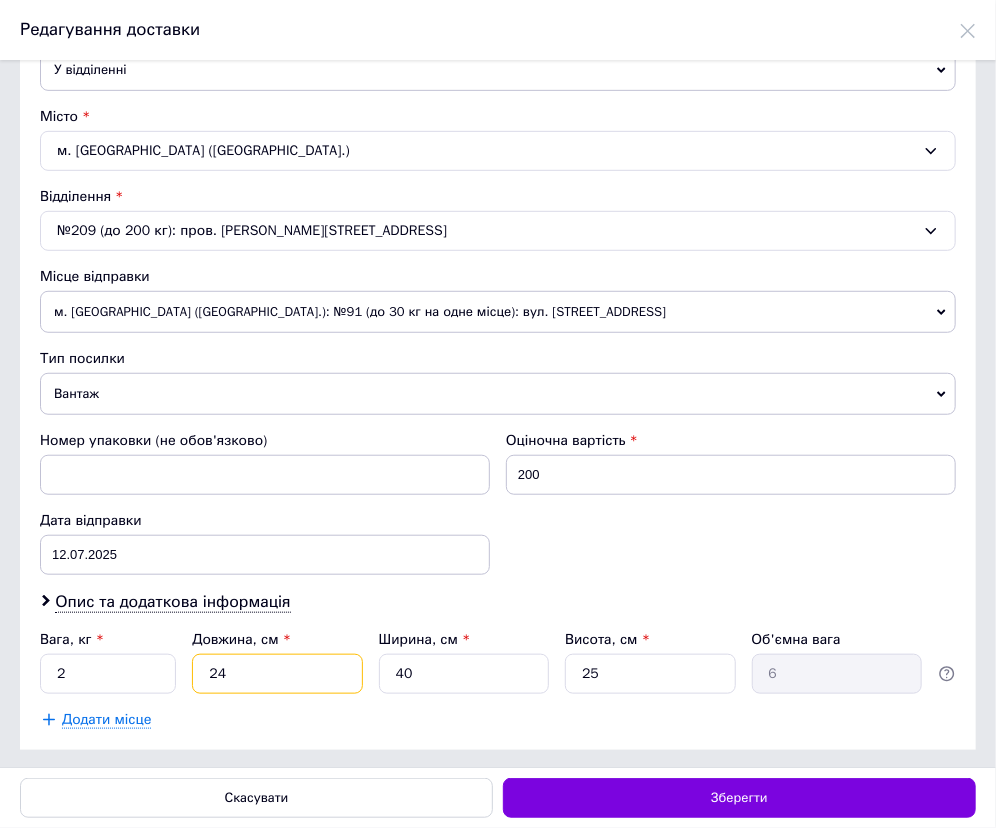 type on "24" 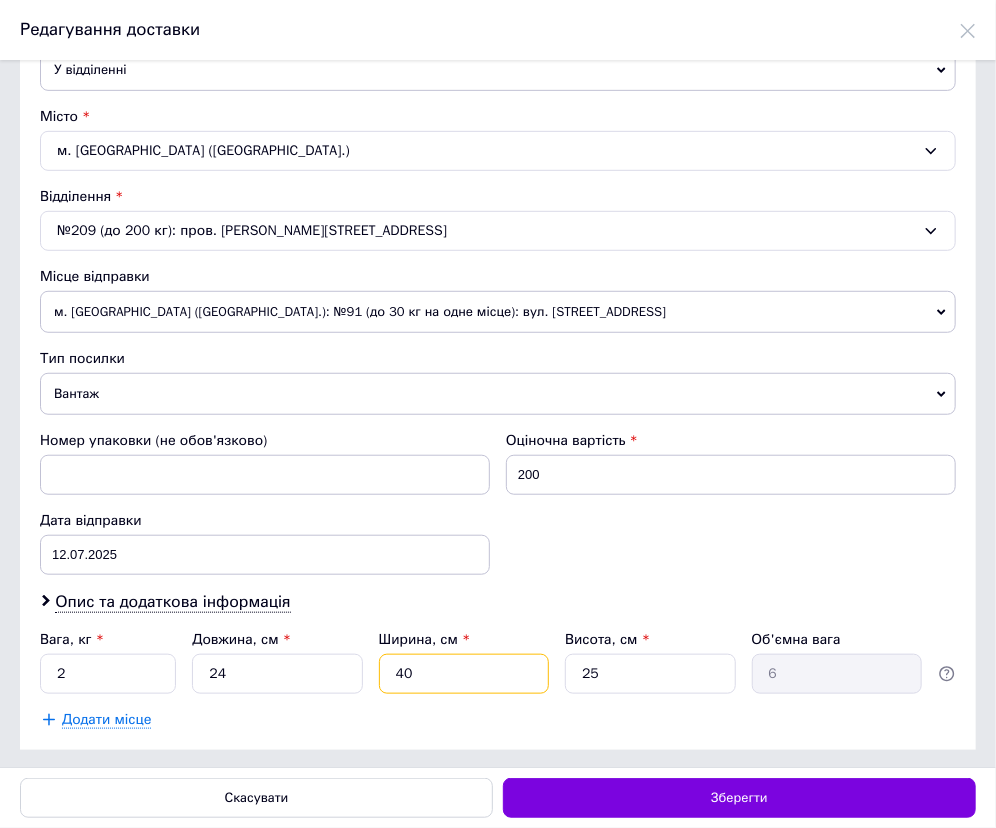 type on "4" 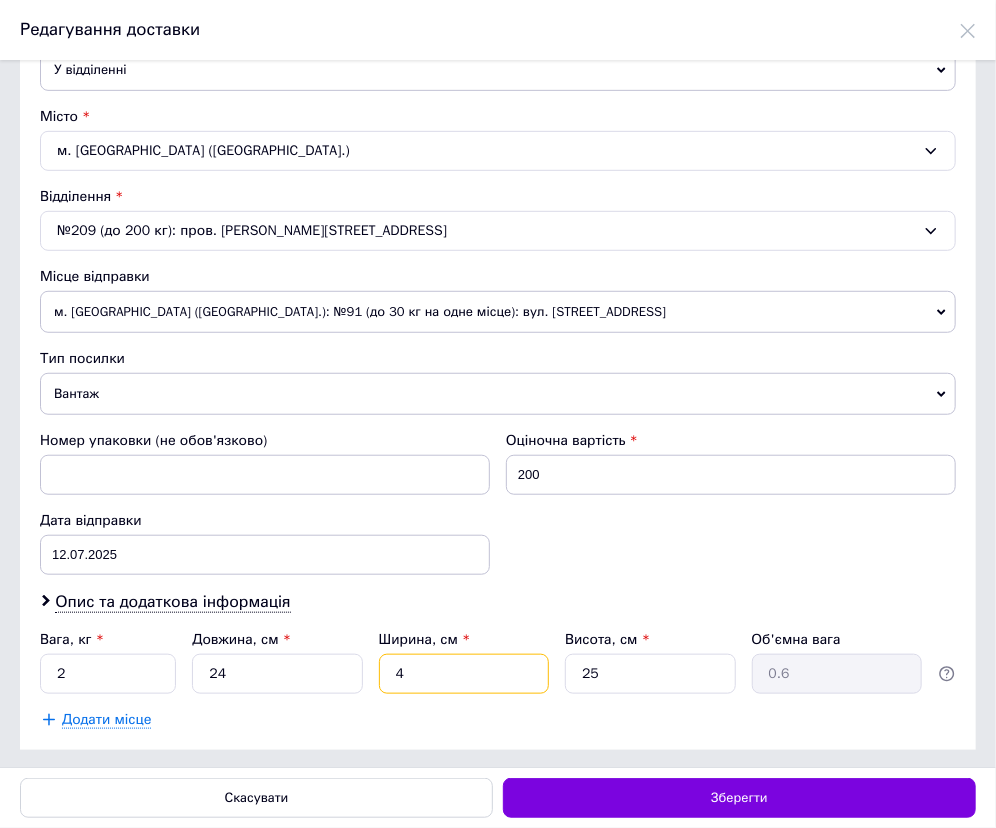 type on "40" 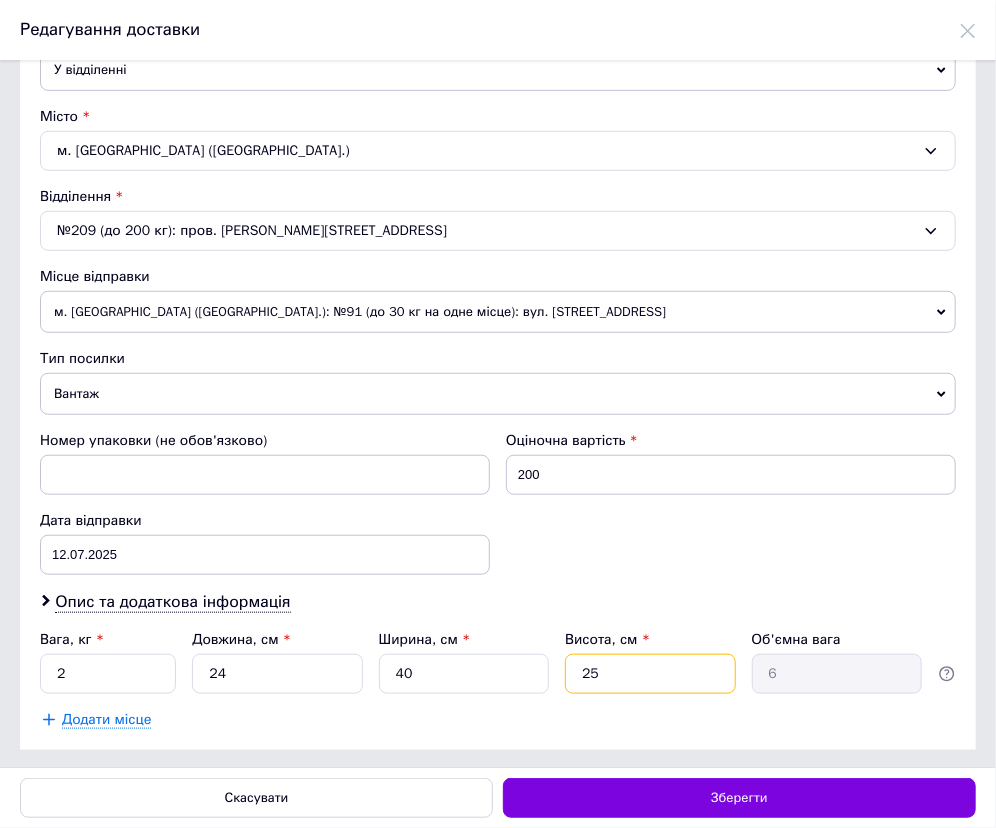 type on "1" 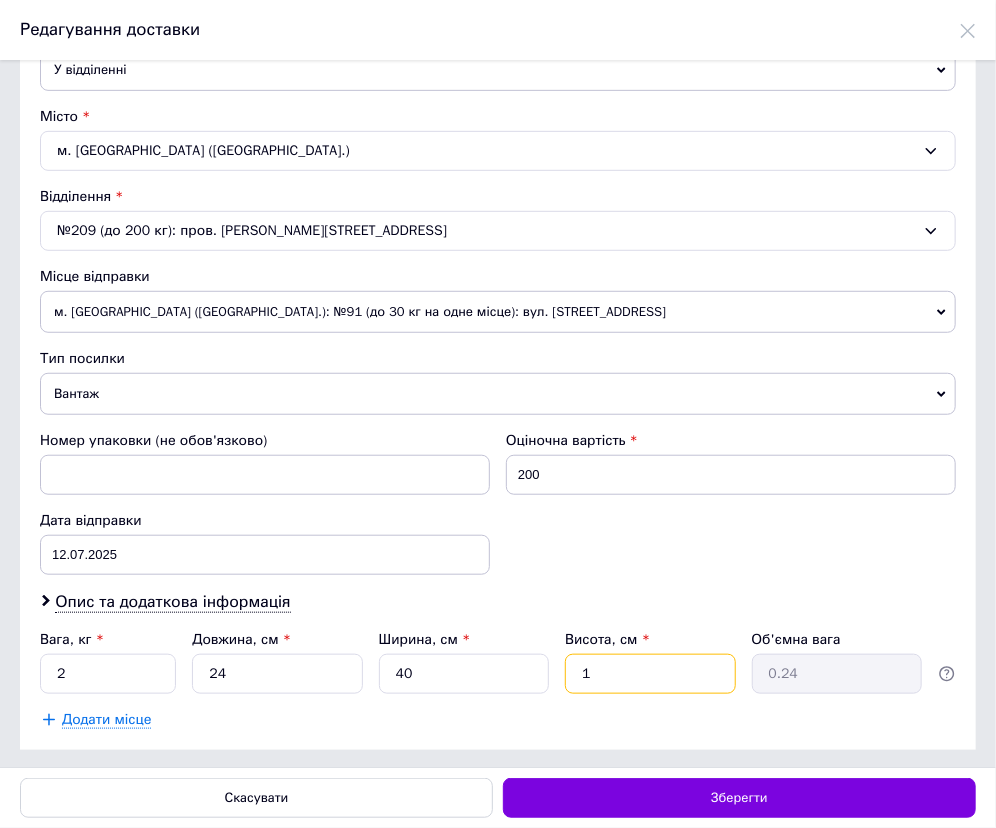 type on "12" 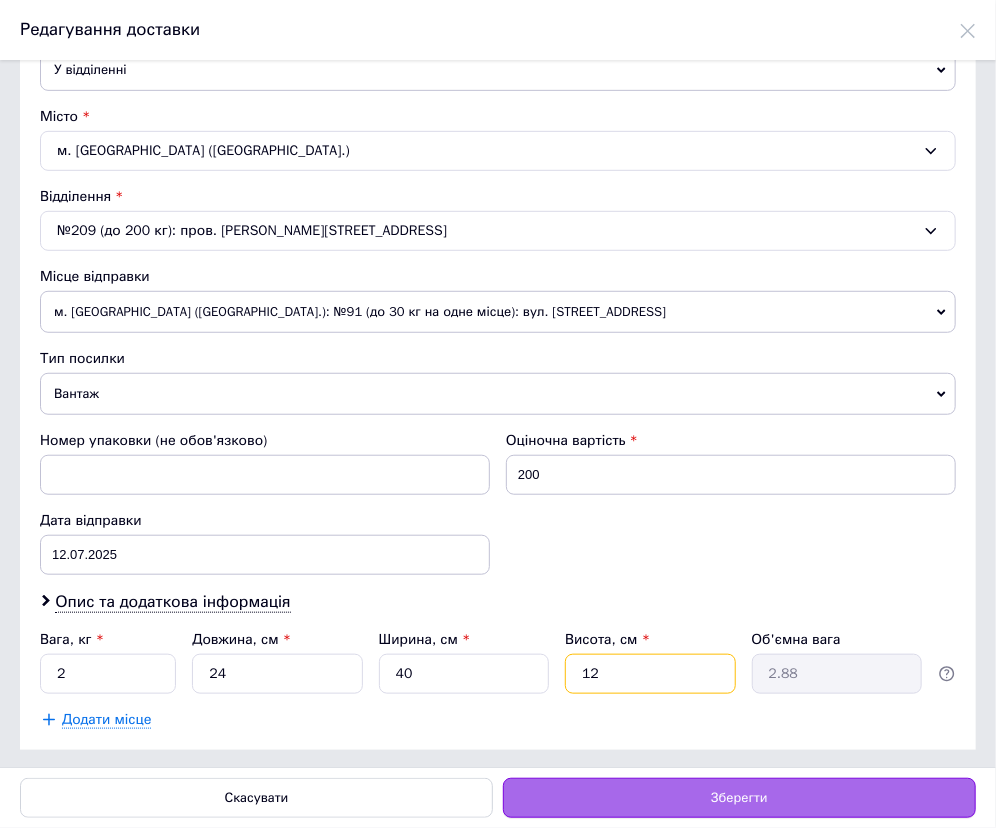 type on "12" 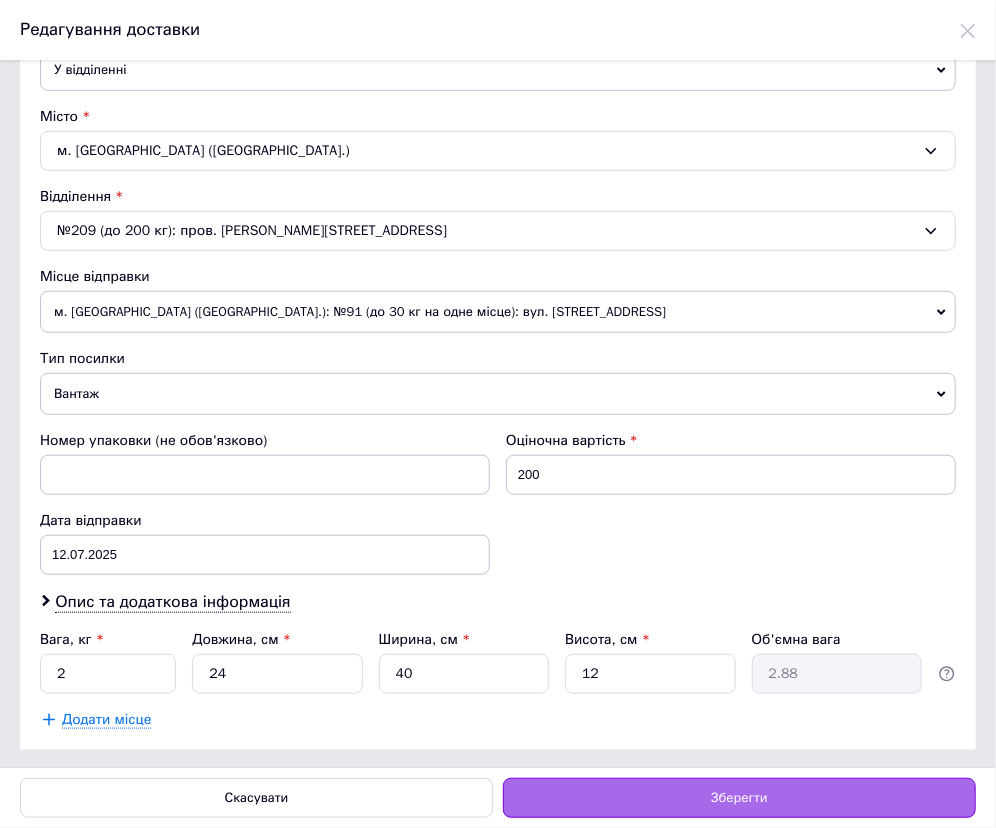 click on "Зберегти" at bounding box center (739, 798) 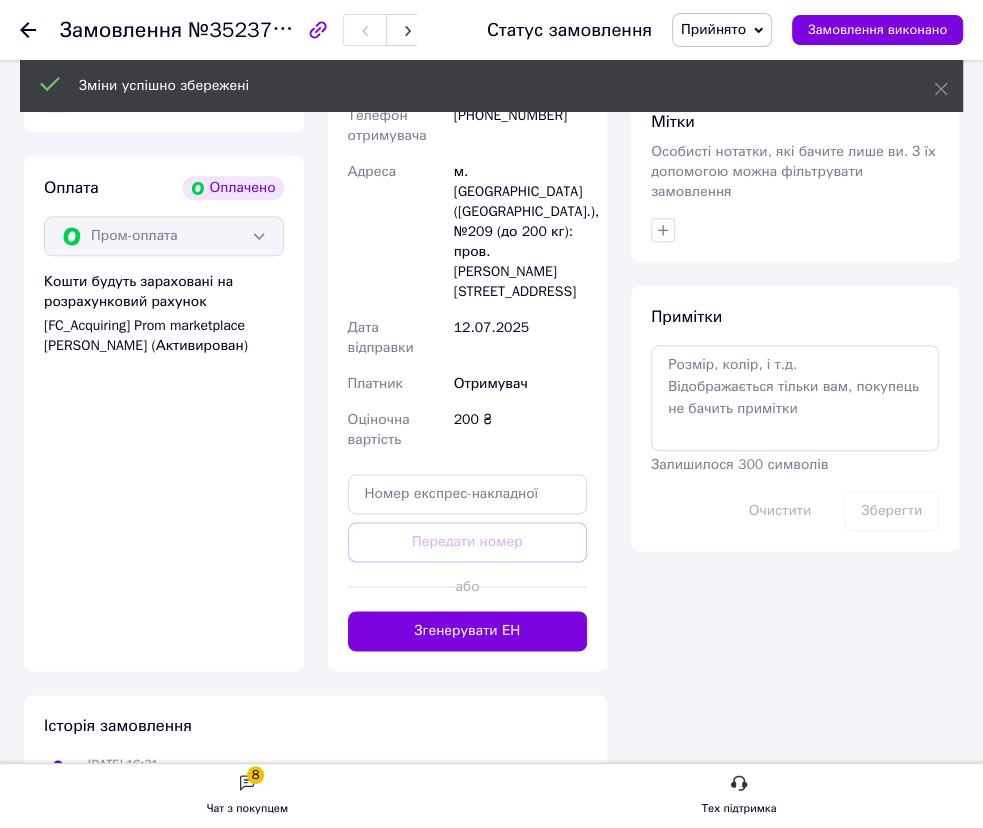 scroll, scrollTop: 909, scrollLeft: 0, axis: vertical 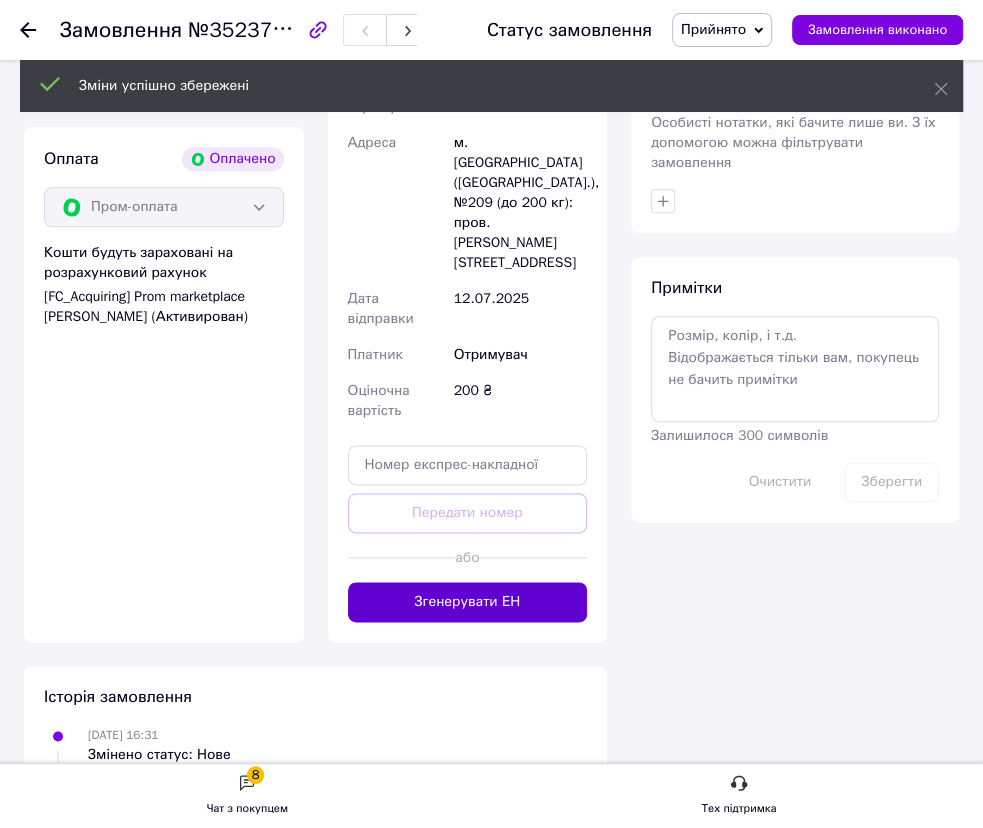 click on "Згенерувати ЕН" at bounding box center (468, 602) 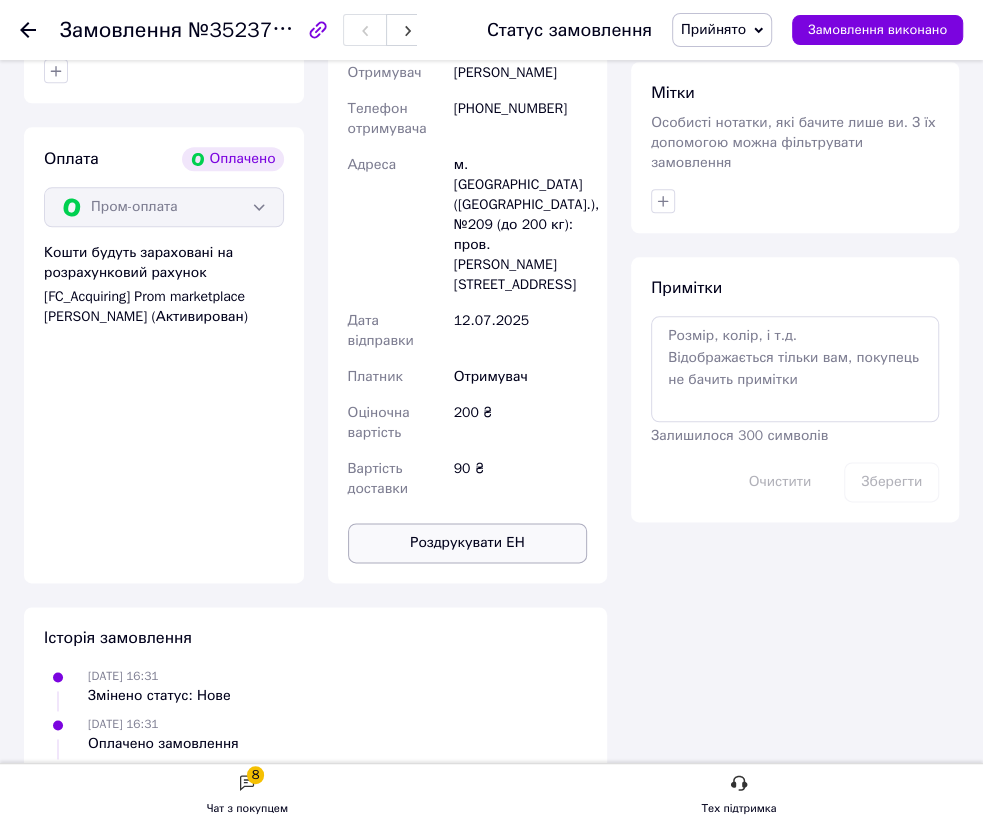 click on "Роздрукувати ЕН" at bounding box center (468, 543) 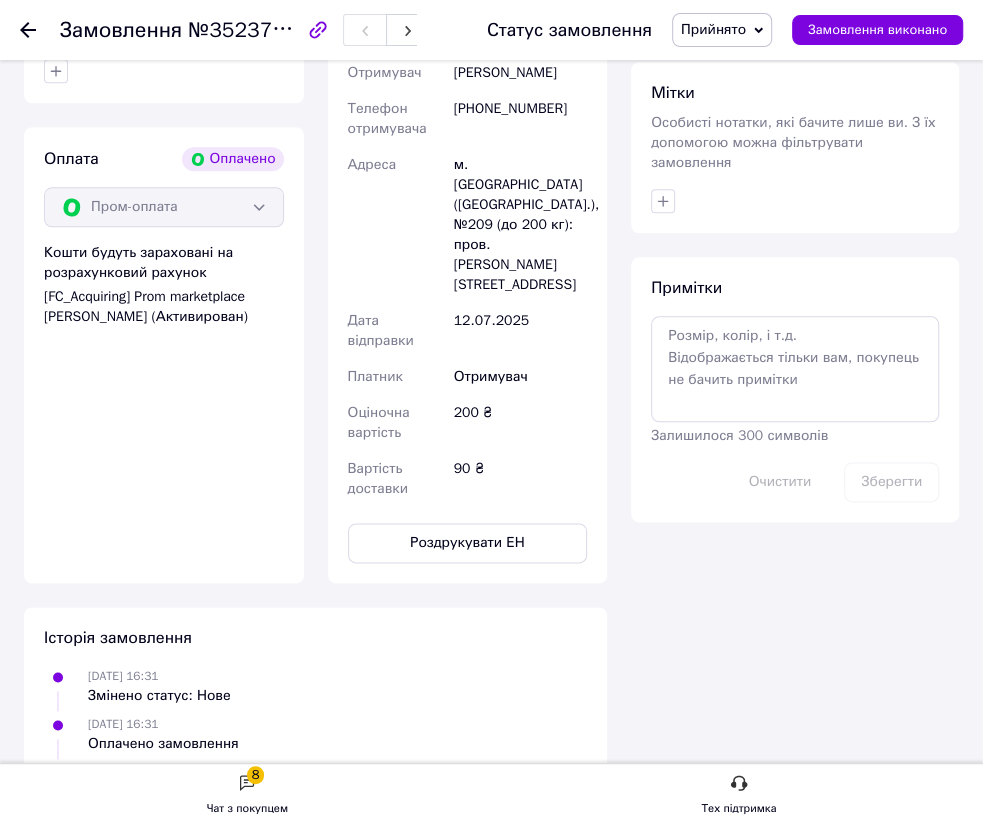 click 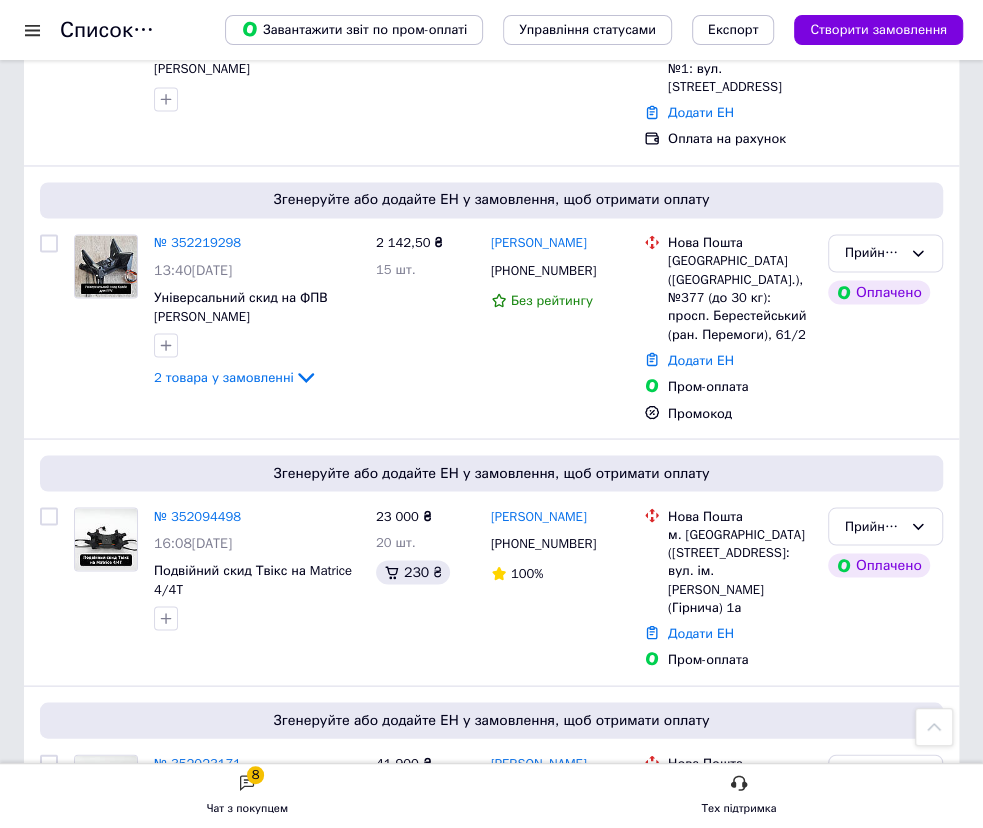 scroll, scrollTop: 1560, scrollLeft: 0, axis: vertical 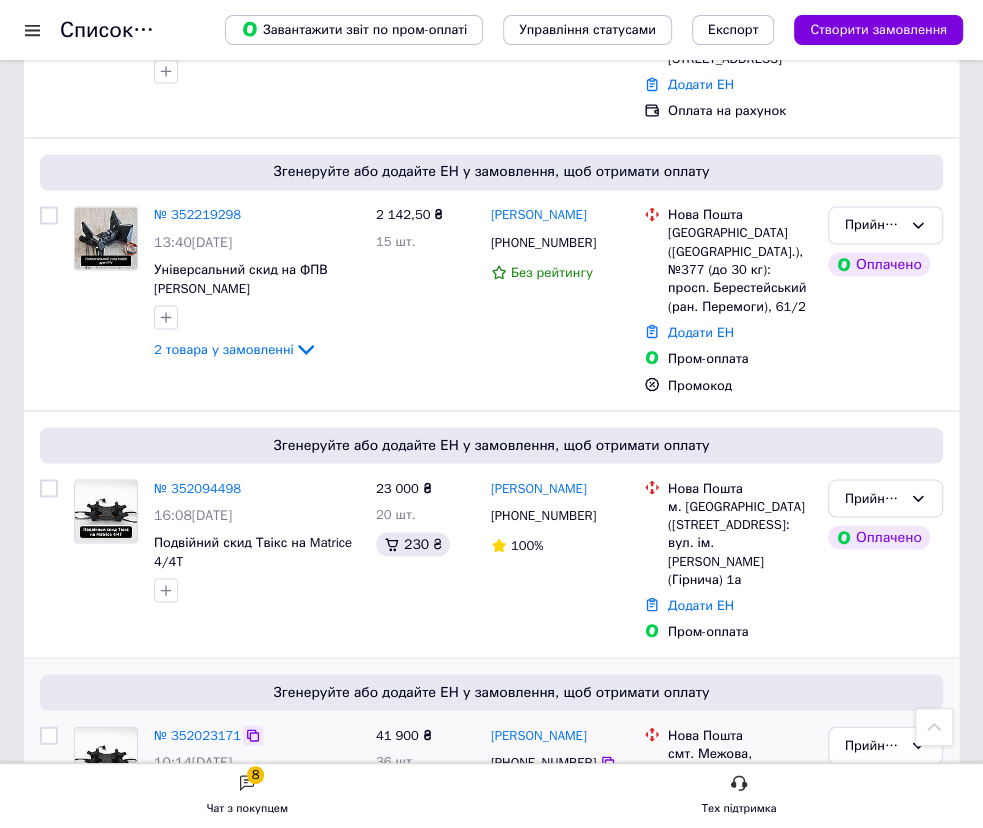 click 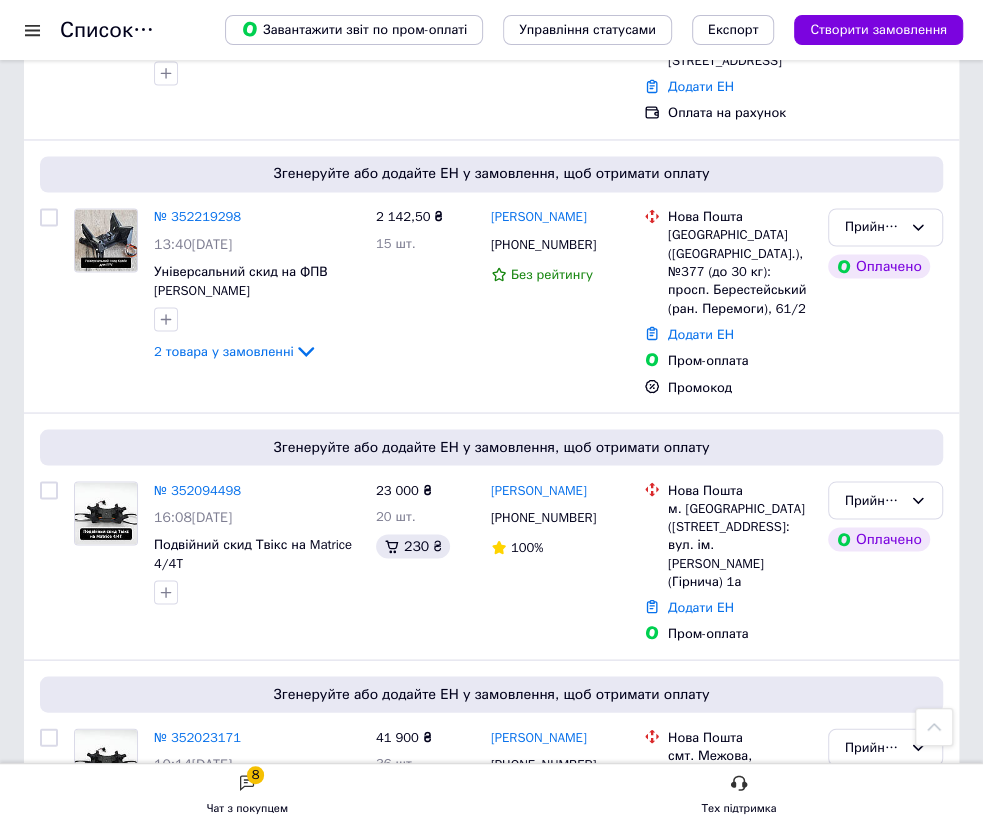 scroll, scrollTop: 1560, scrollLeft: 0, axis: vertical 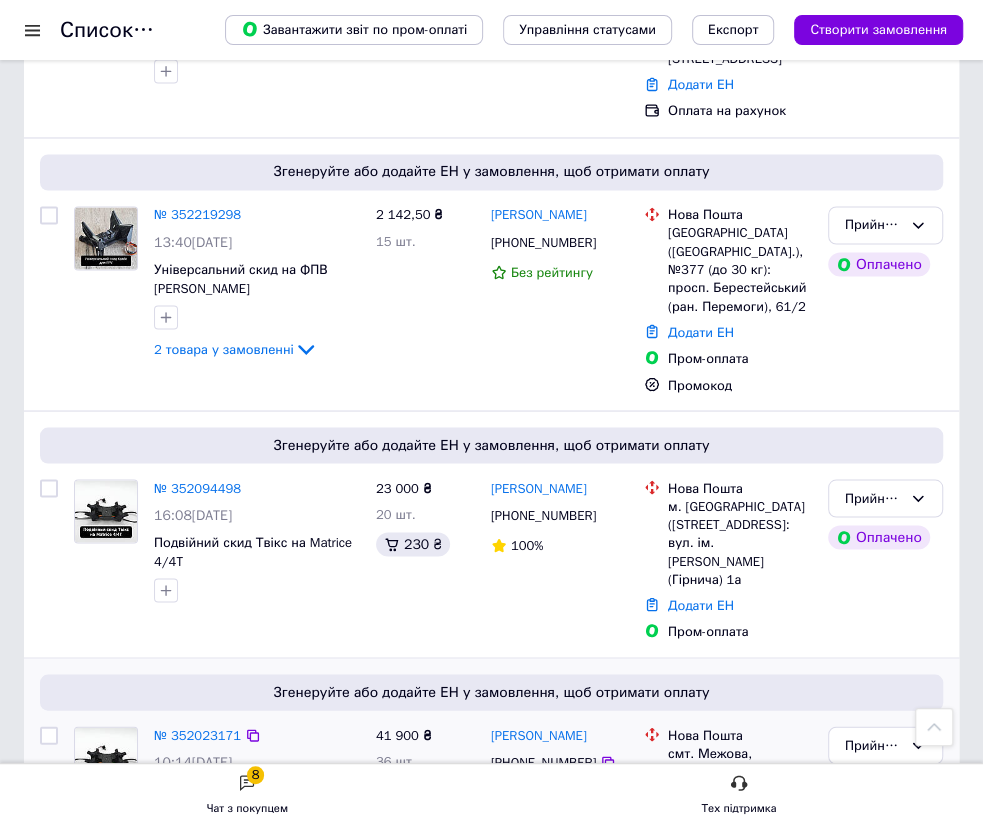 click on "41 900 ₴ 36 шт." at bounding box center [425, 804] 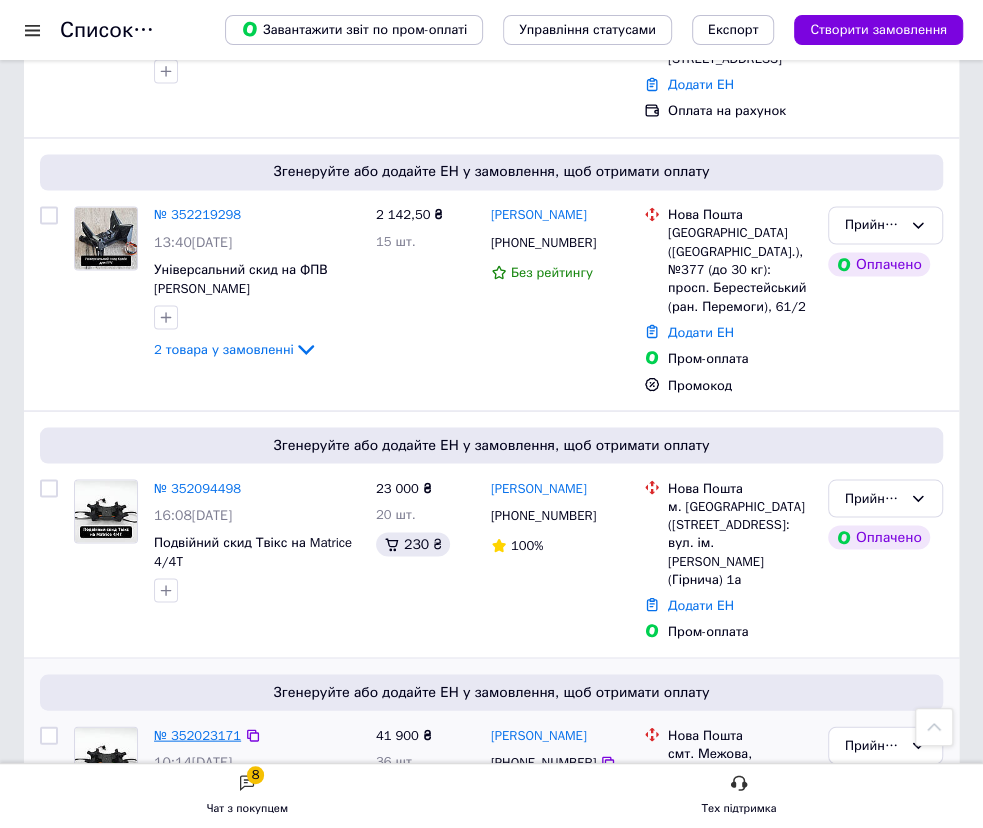 click on "№ 352023171" at bounding box center (197, 734) 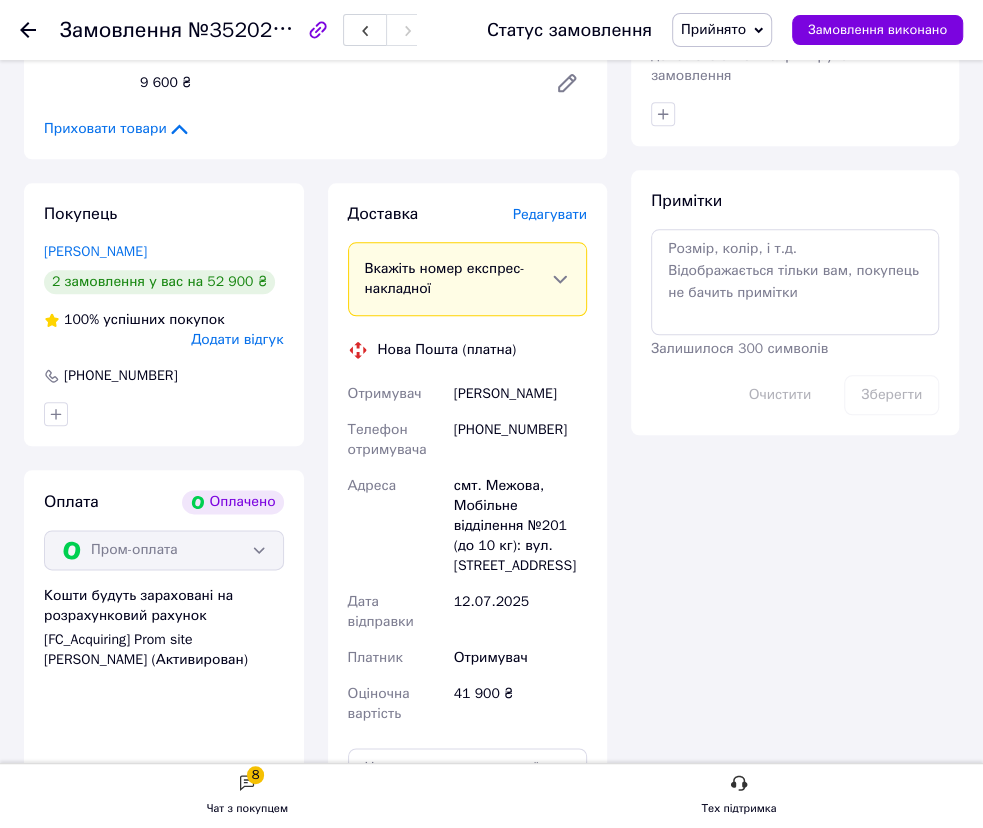 scroll, scrollTop: 877, scrollLeft: 0, axis: vertical 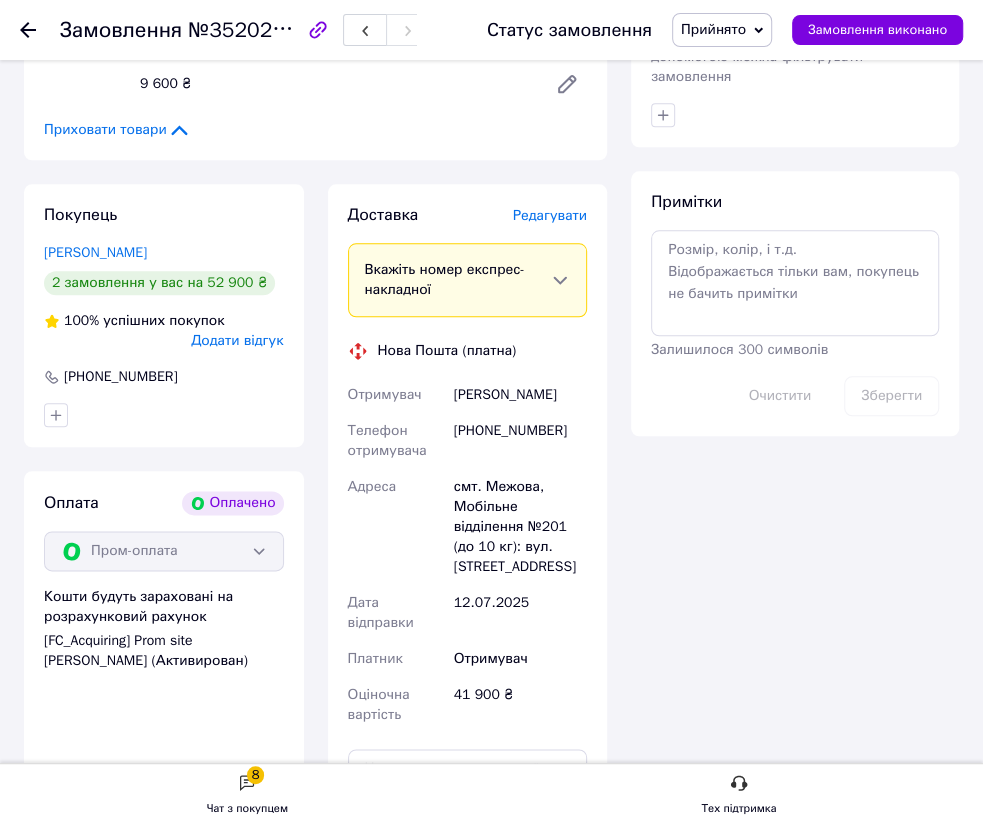 click on "Редагувати" at bounding box center [550, 215] 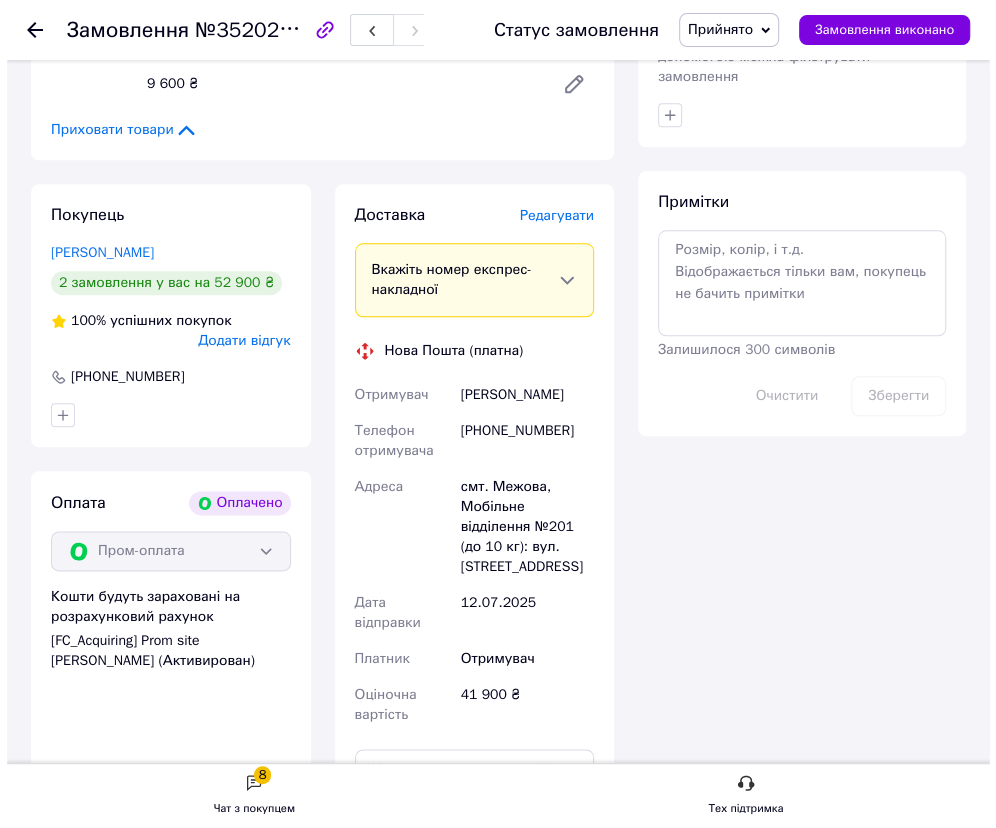 scroll, scrollTop: 0, scrollLeft: 0, axis: both 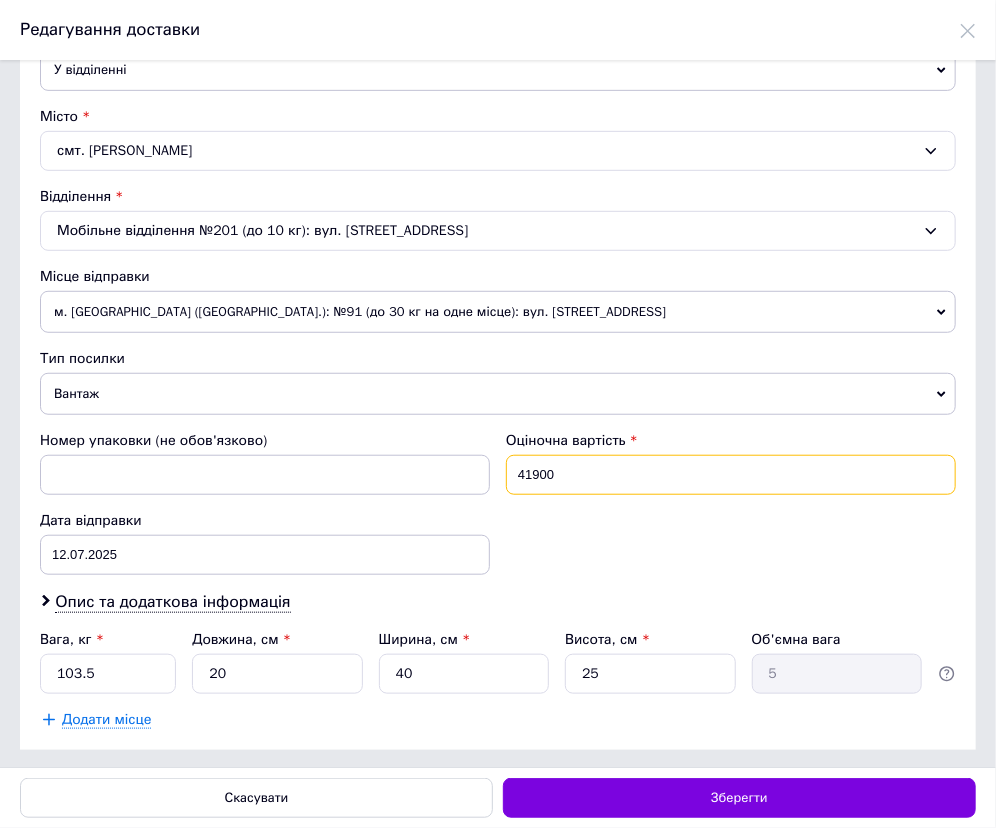 drag, startPoint x: 559, startPoint y: 471, endPoint x: 420, endPoint y: 459, distance: 139.51703 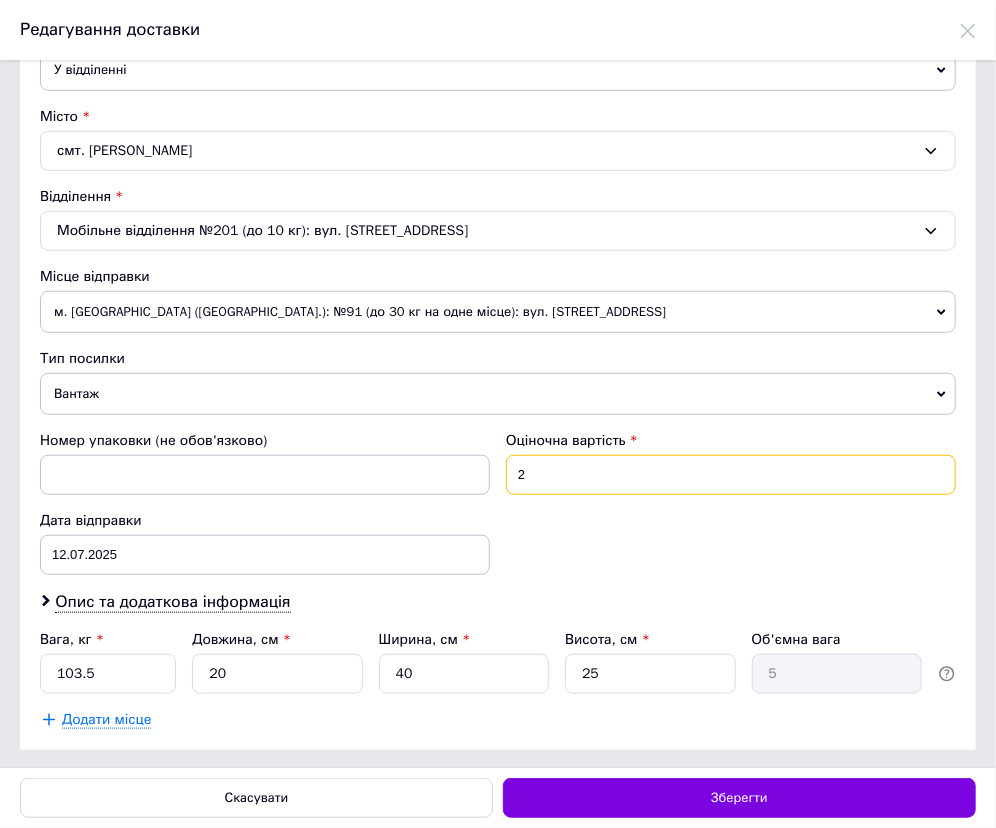 type on "200" 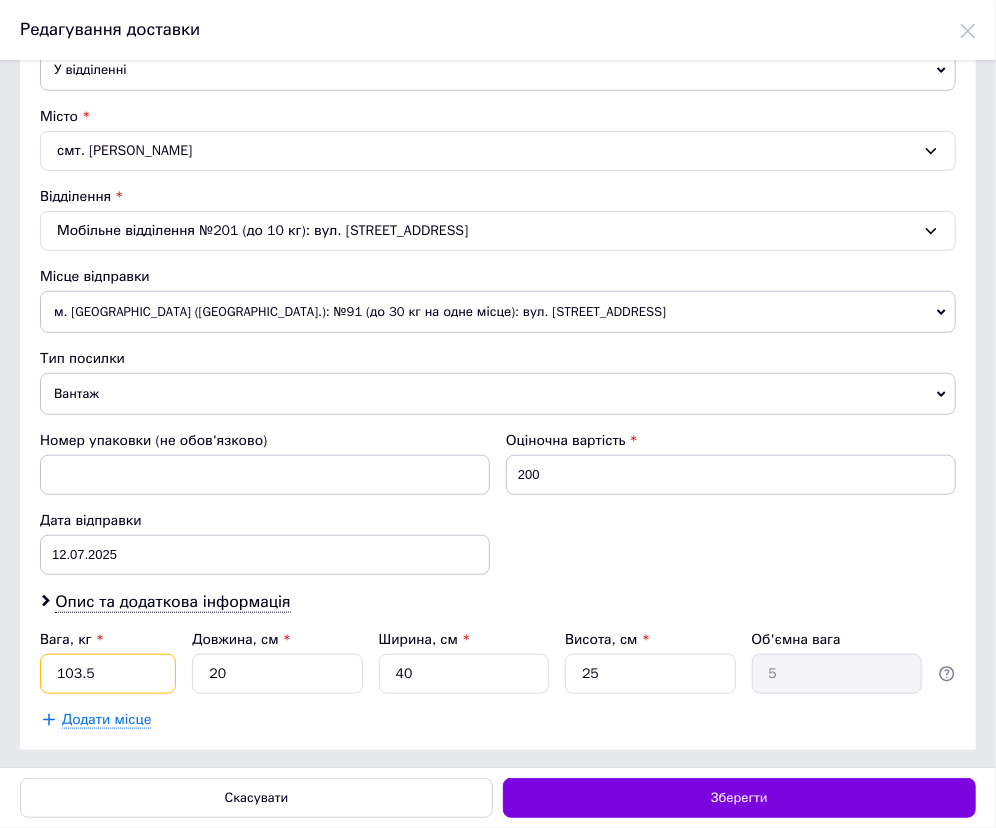 drag, startPoint x: 101, startPoint y: 670, endPoint x: 0, endPoint y: 665, distance: 101.12369 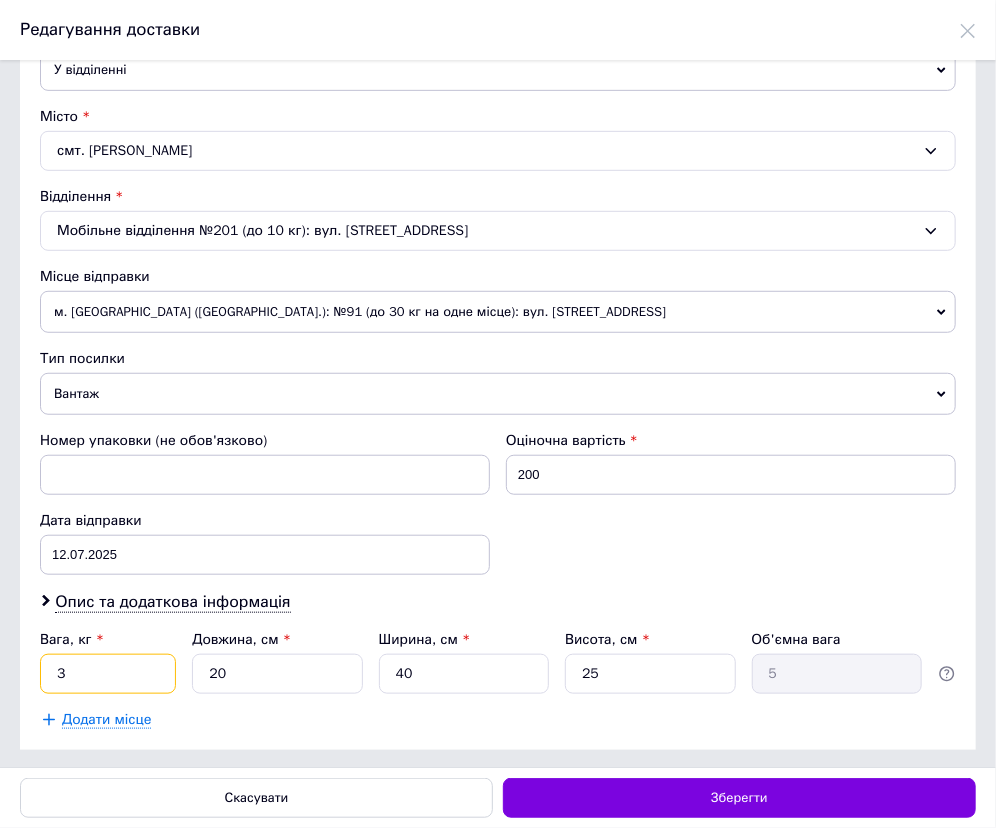 type on "3" 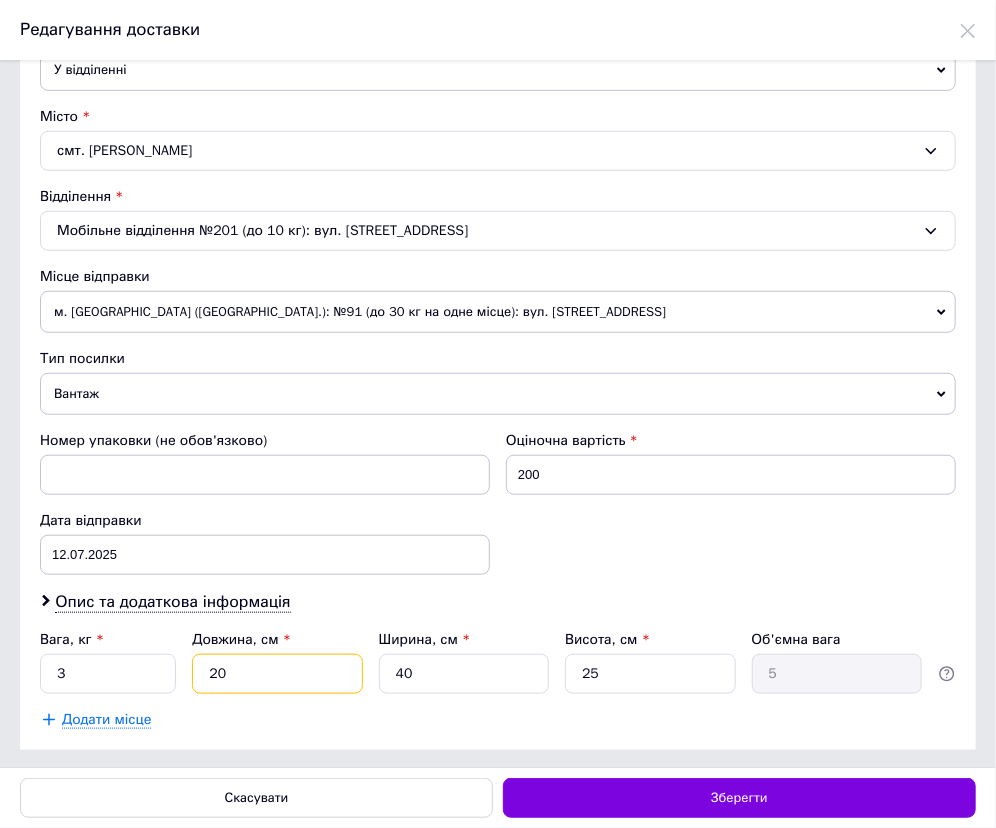 type on "2" 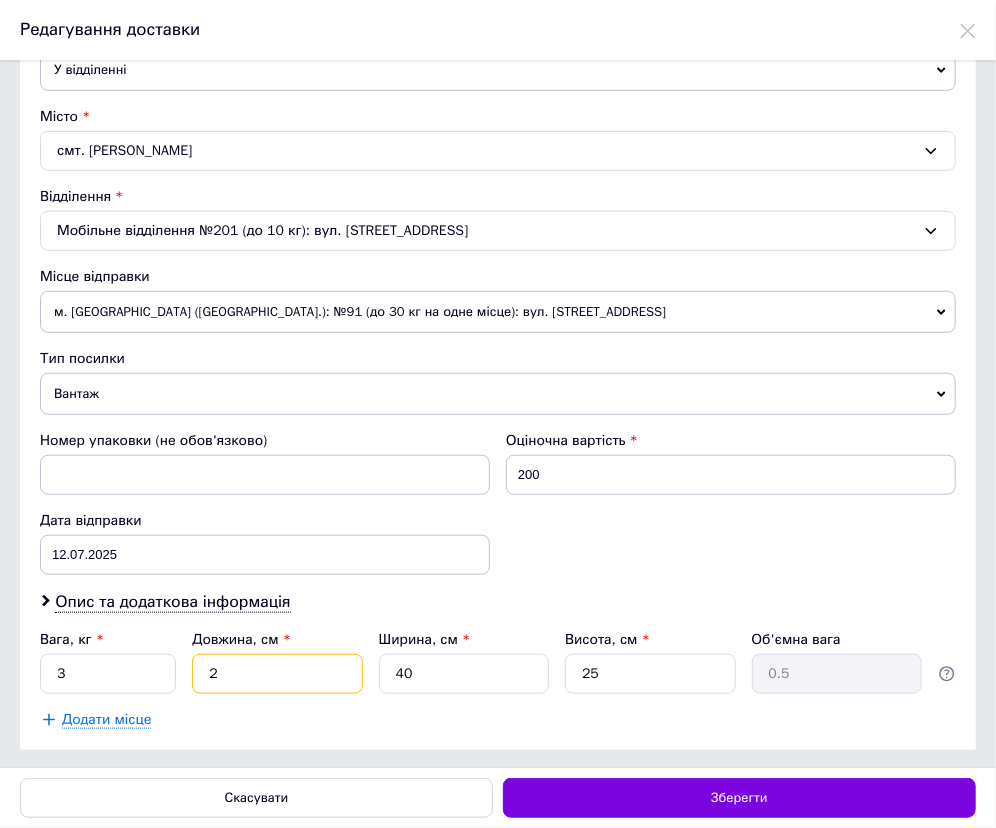 type on "24" 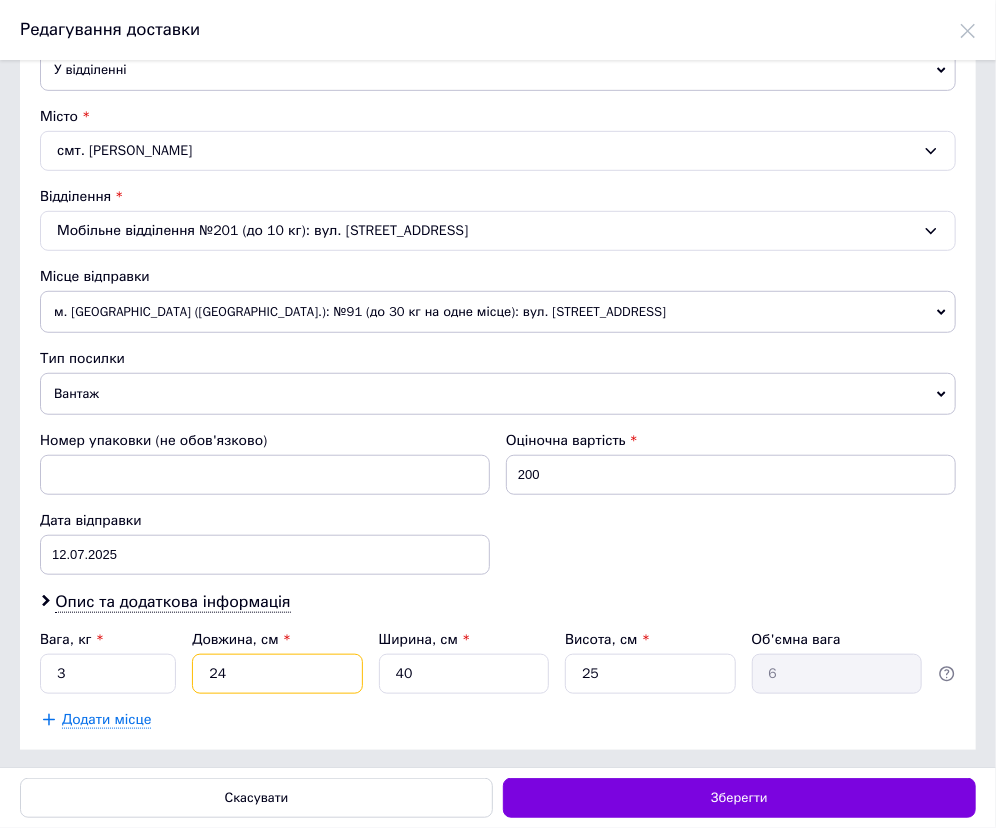 type on "24" 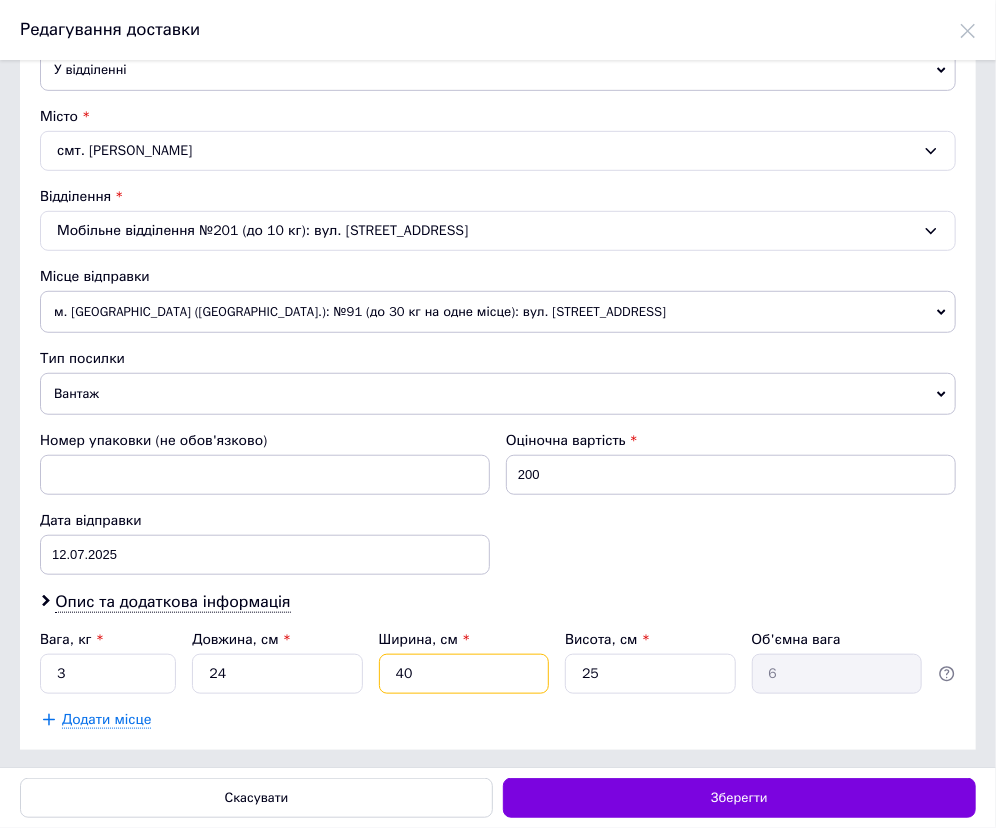 type on "4" 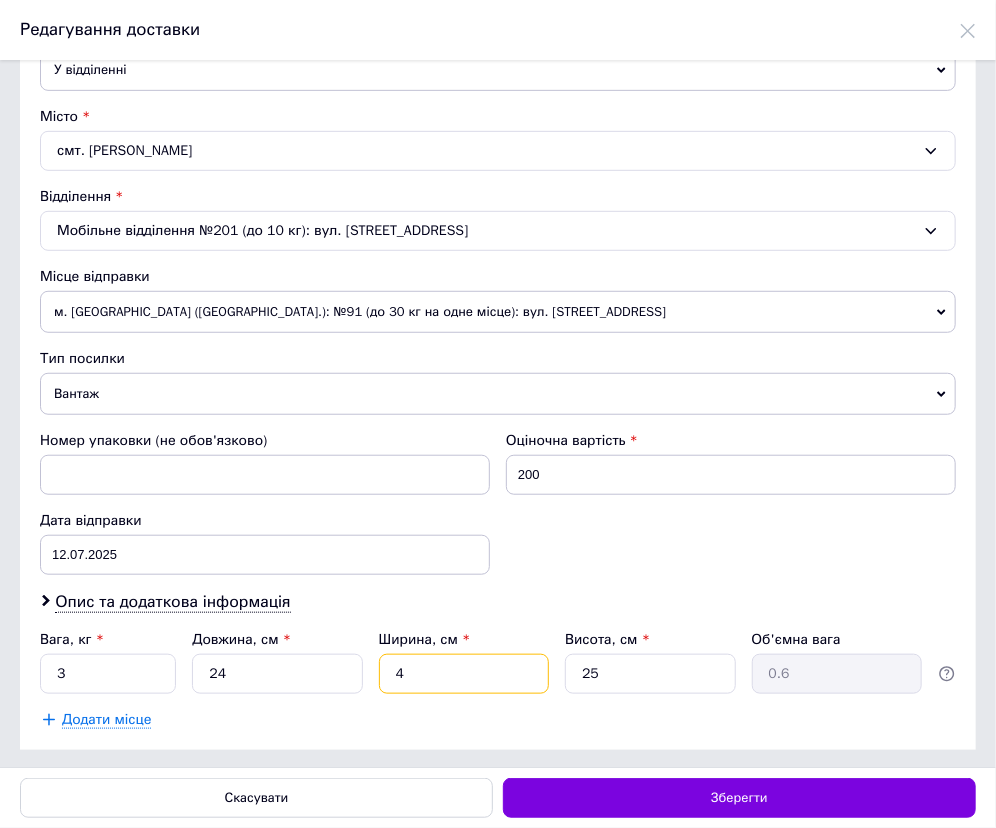 type on "40" 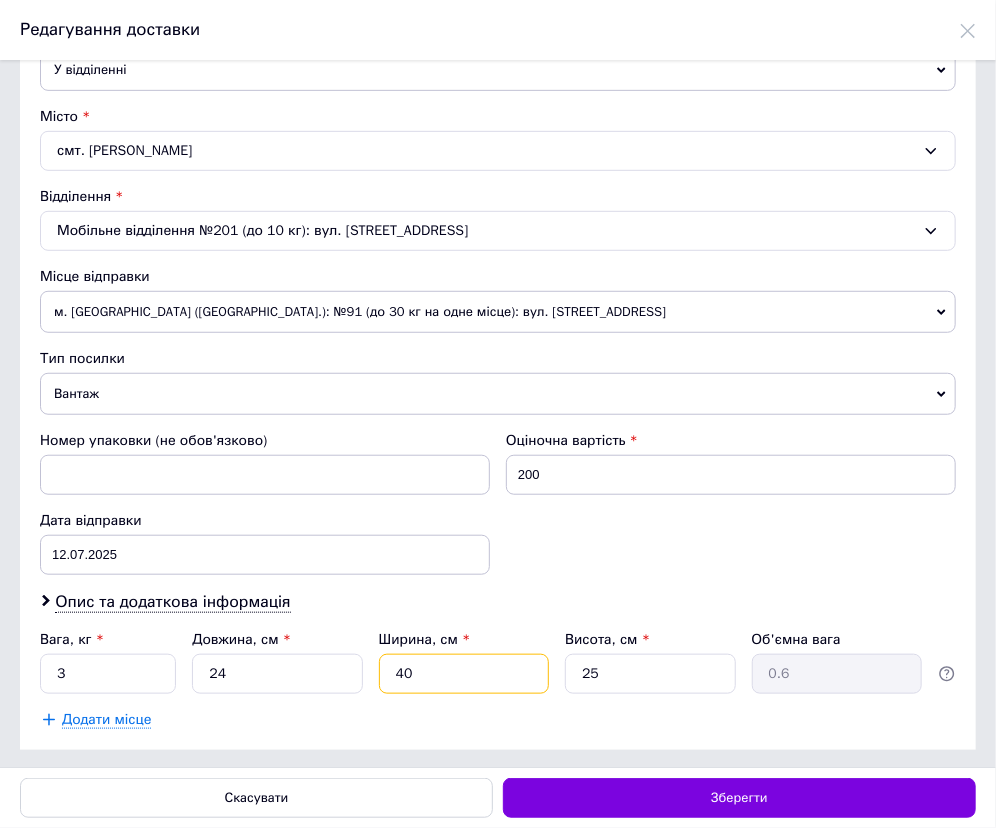 type on "6" 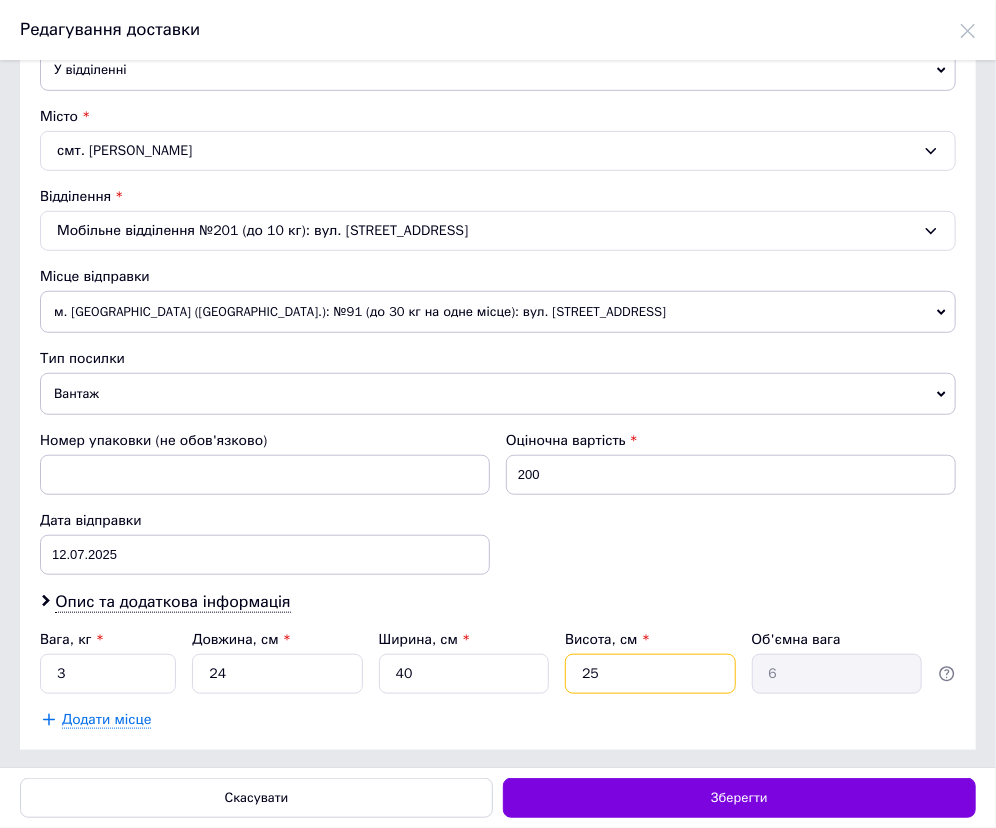 type on "2" 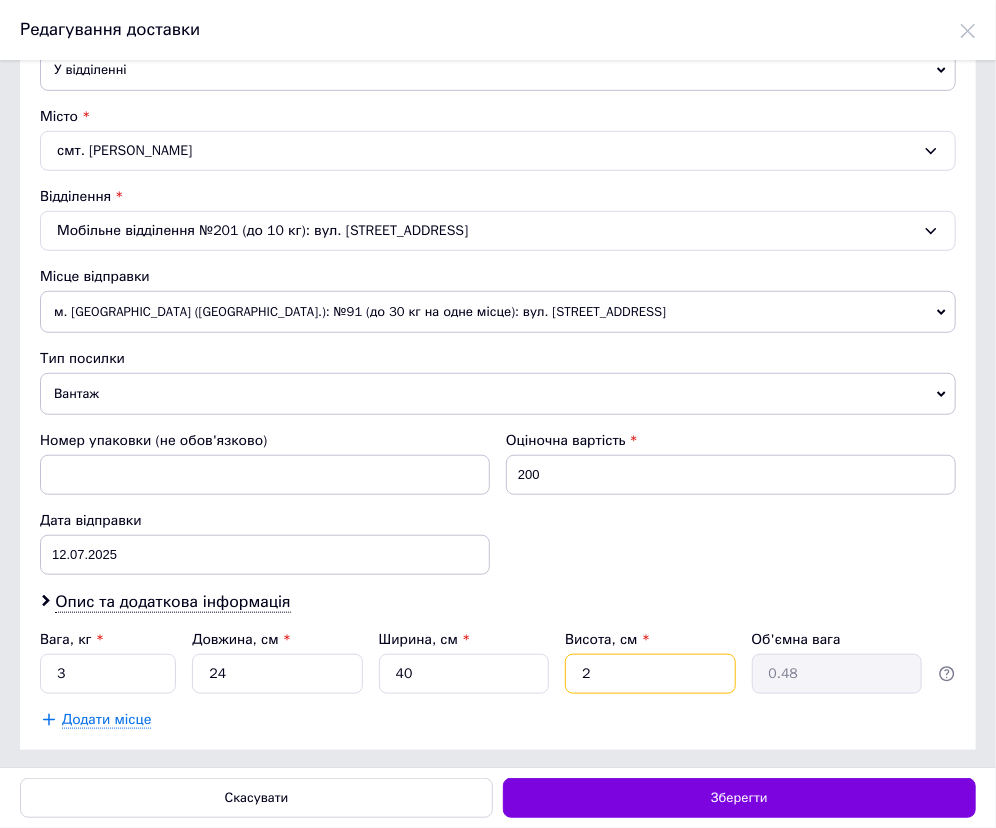 type on "20" 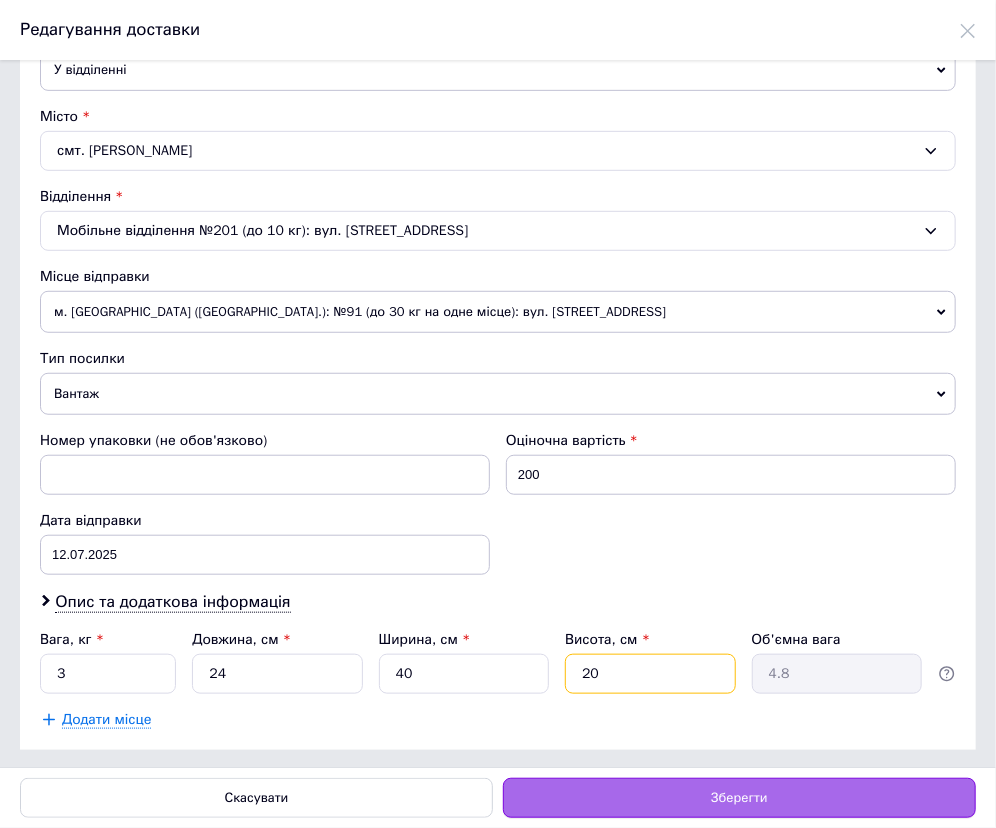 type on "20" 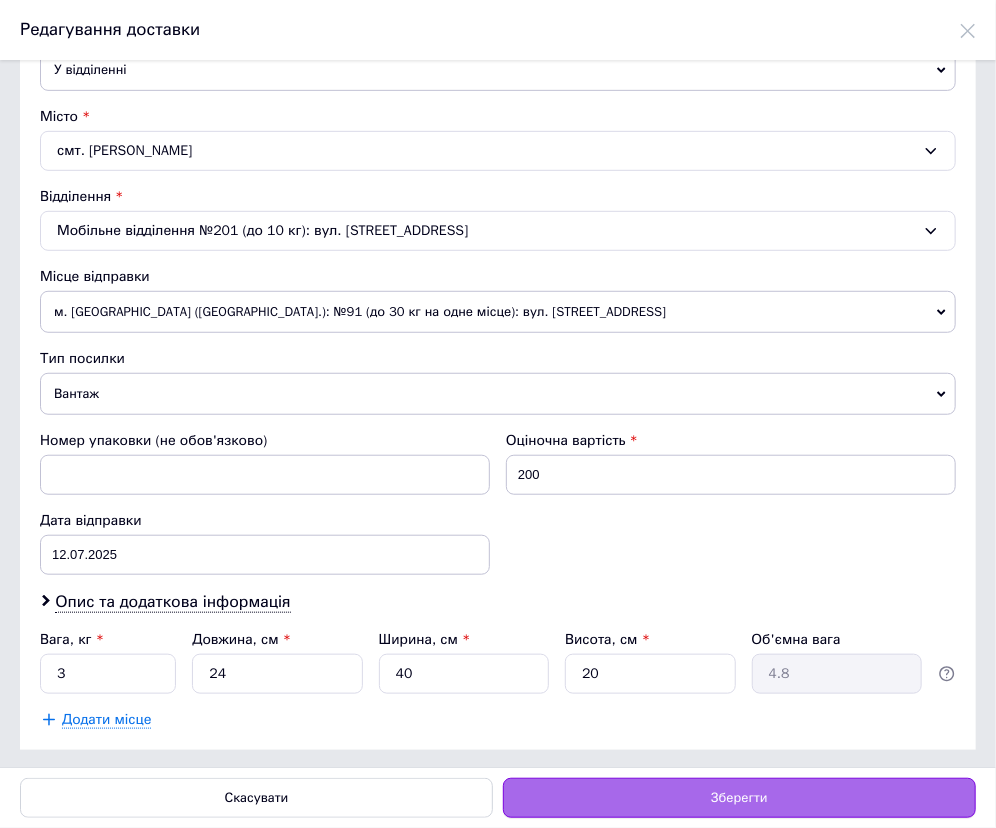 click on "Зберегти" at bounding box center (739, 798) 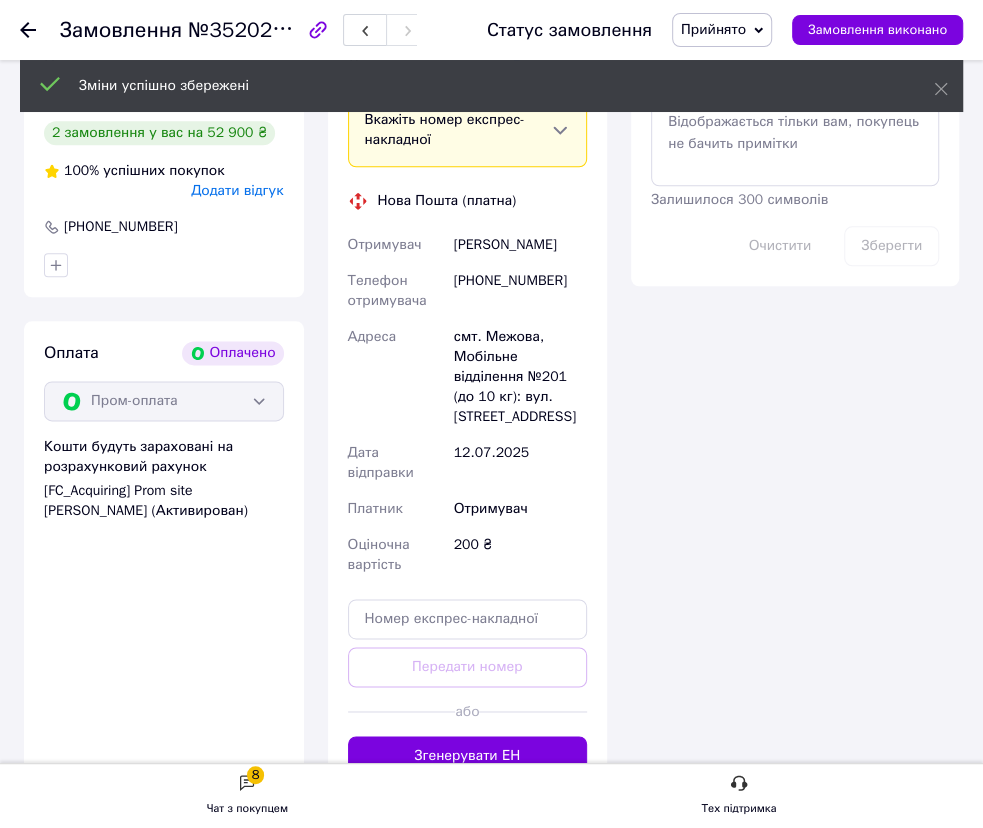 scroll, scrollTop: 1059, scrollLeft: 0, axis: vertical 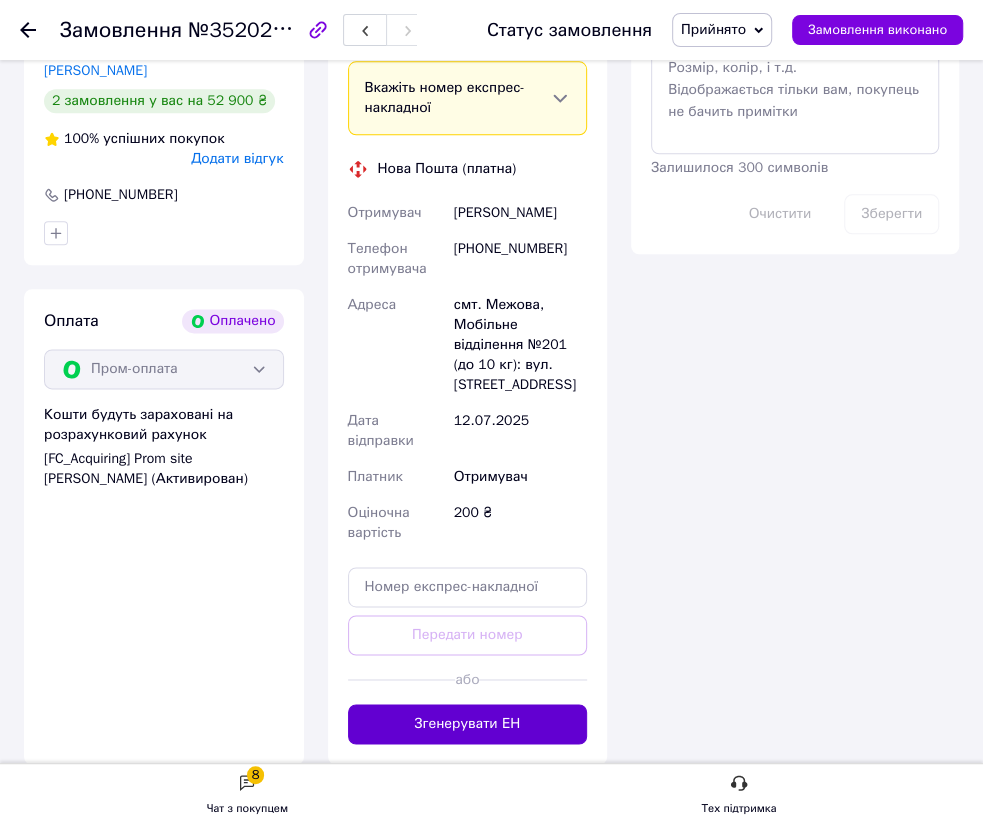 click on "Згенерувати ЕН" at bounding box center (468, 724) 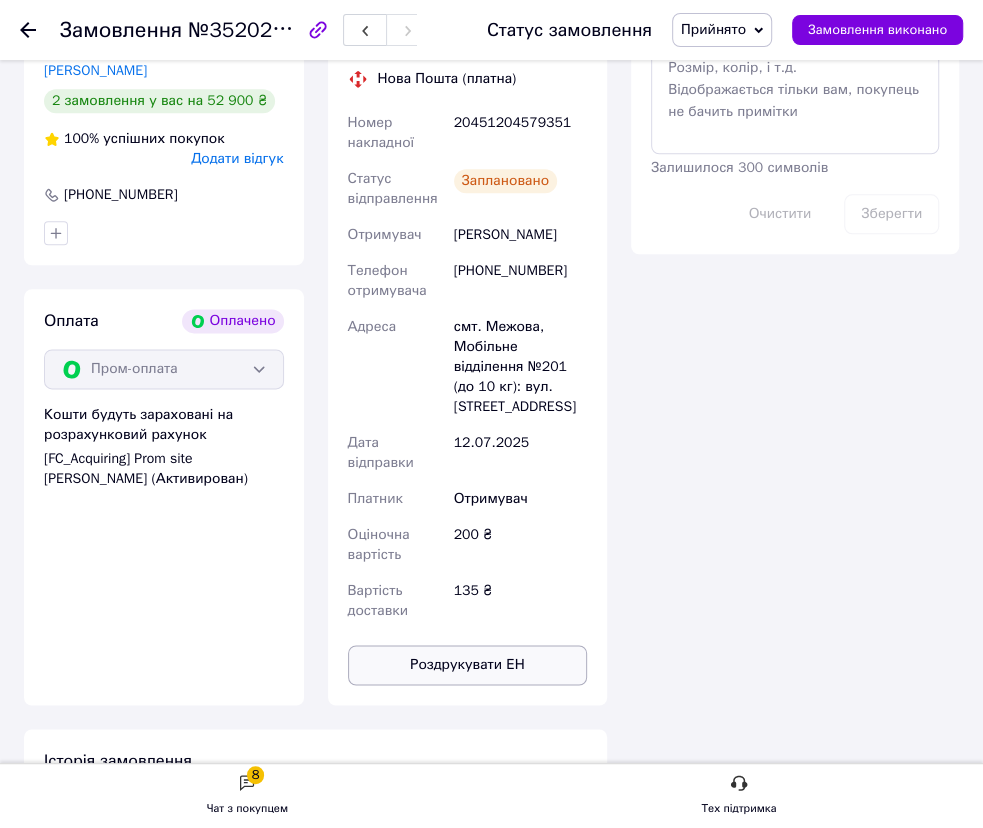 click on "Роздрукувати ЕН" at bounding box center [468, 665] 